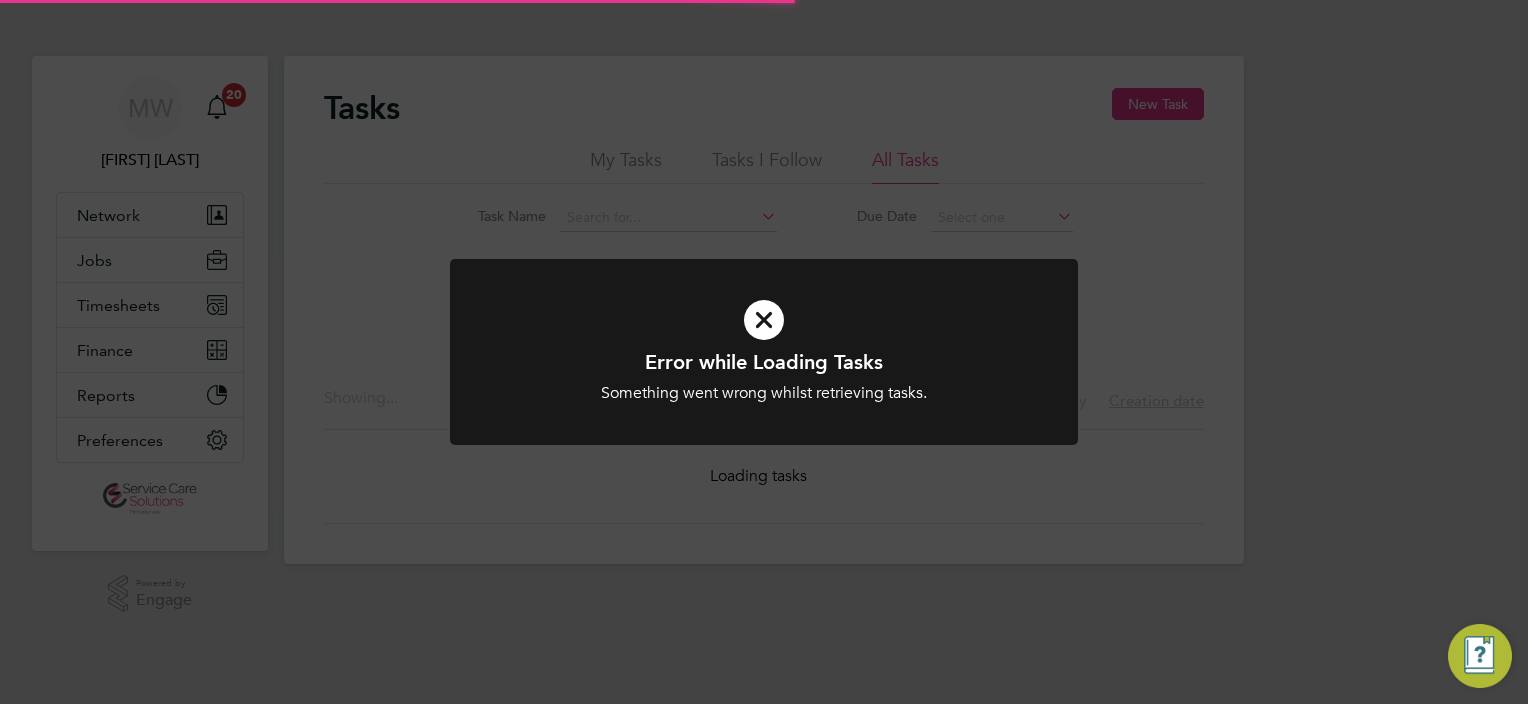 scroll, scrollTop: 0, scrollLeft: 0, axis: both 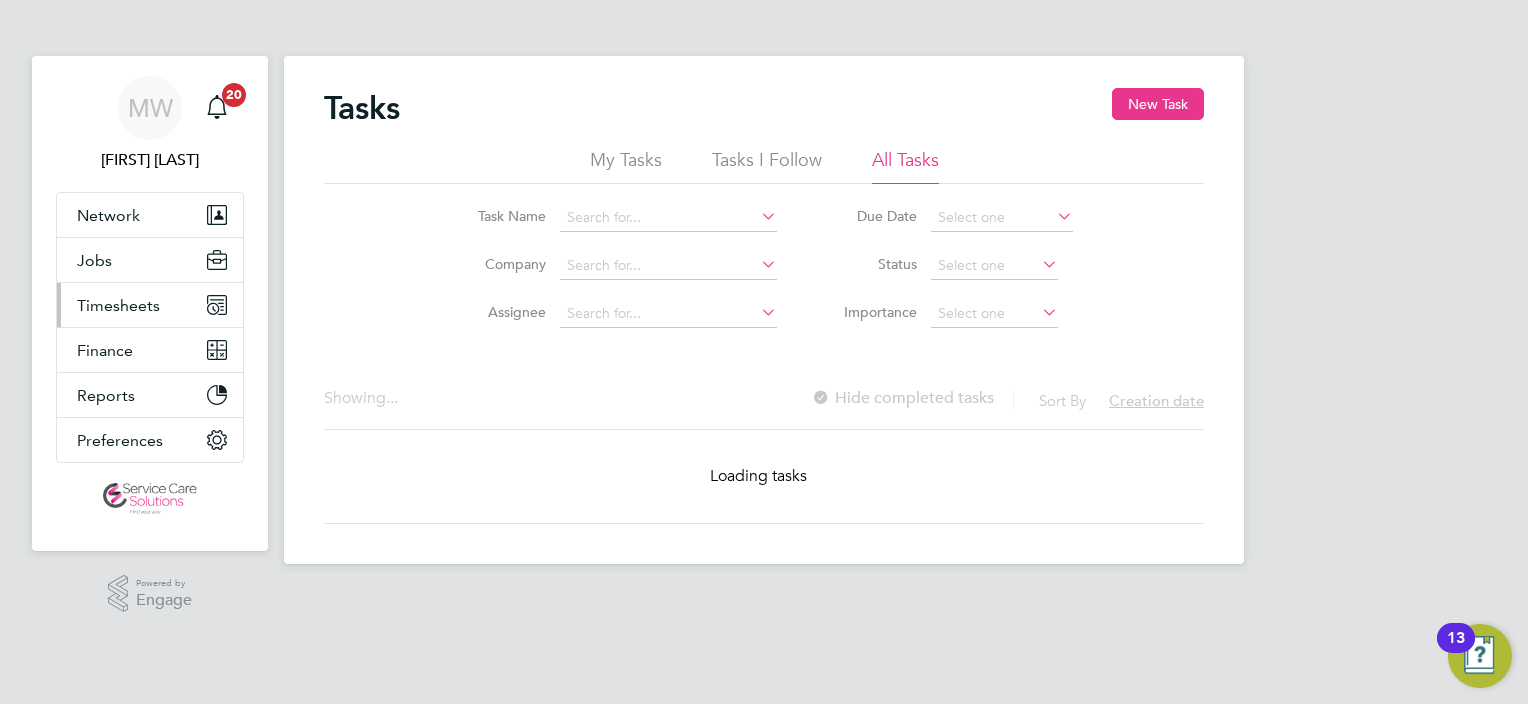 click on "Timesheets" at bounding box center [118, 305] 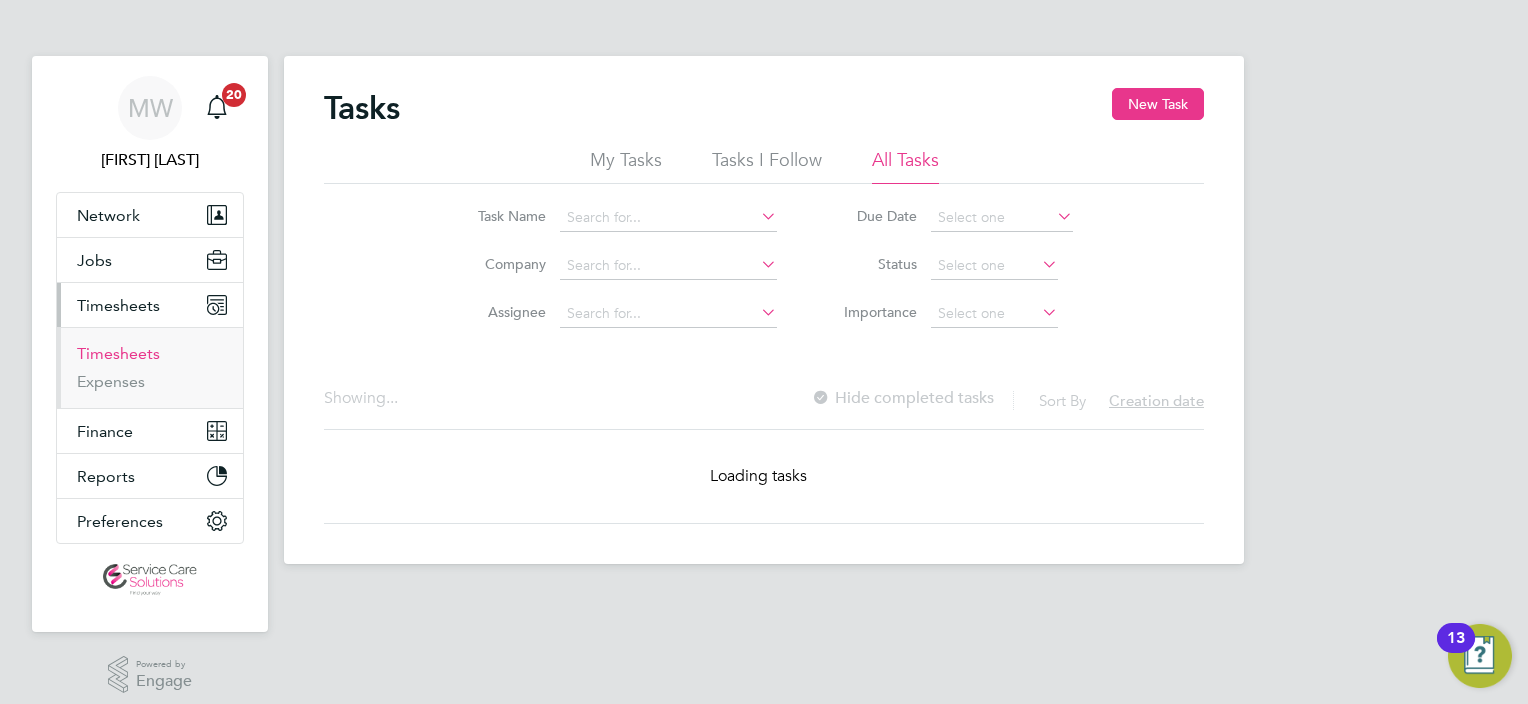 click on "Timesheets" at bounding box center (118, 353) 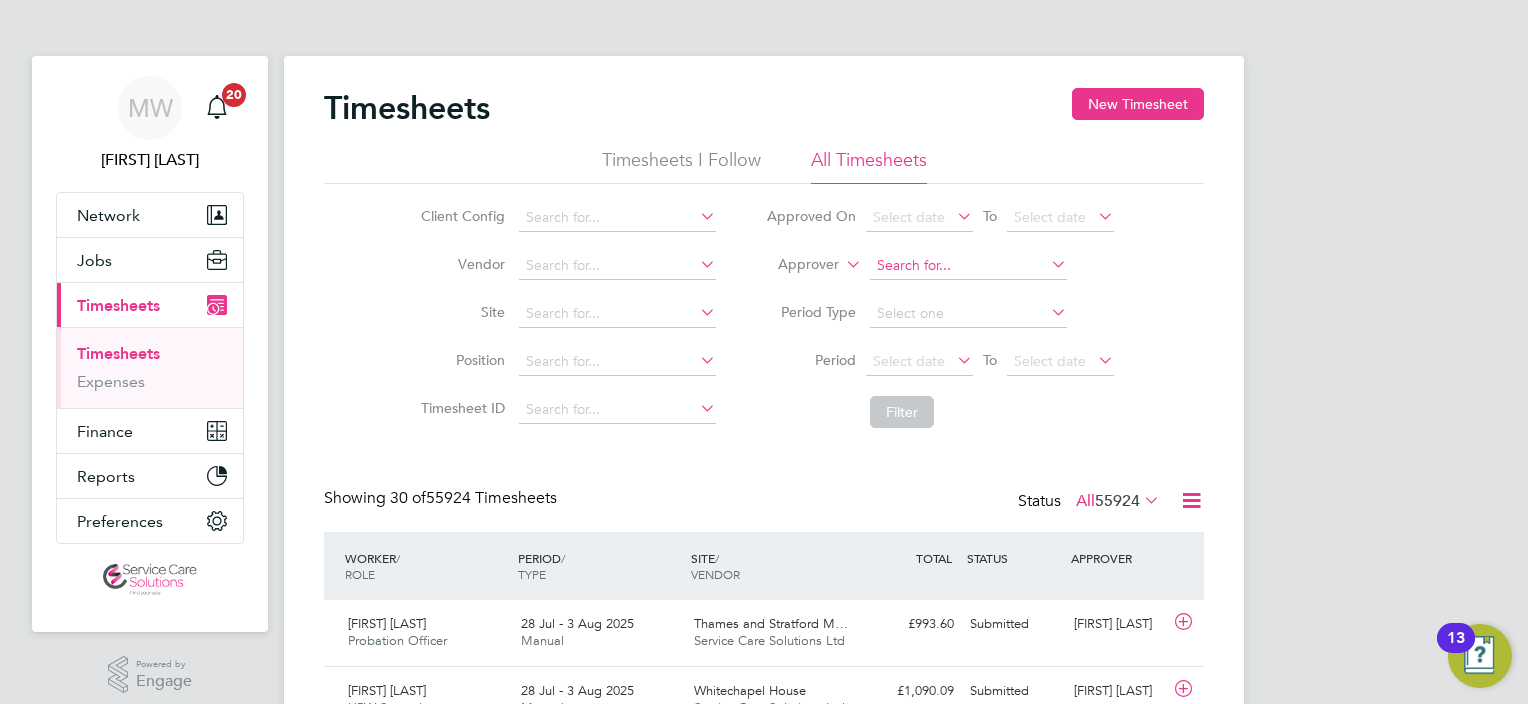 scroll, scrollTop: 9, scrollLeft: 10, axis: both 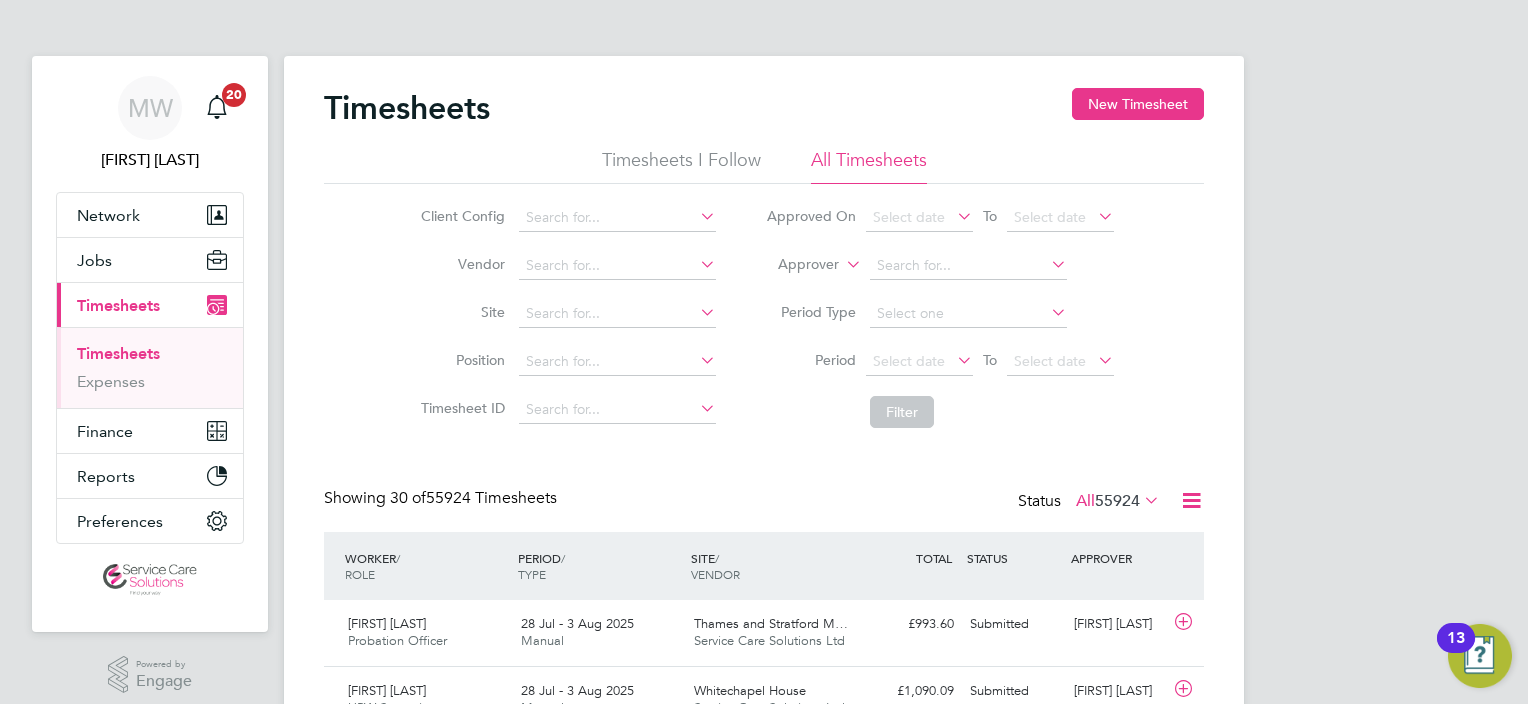 click on "Approver" 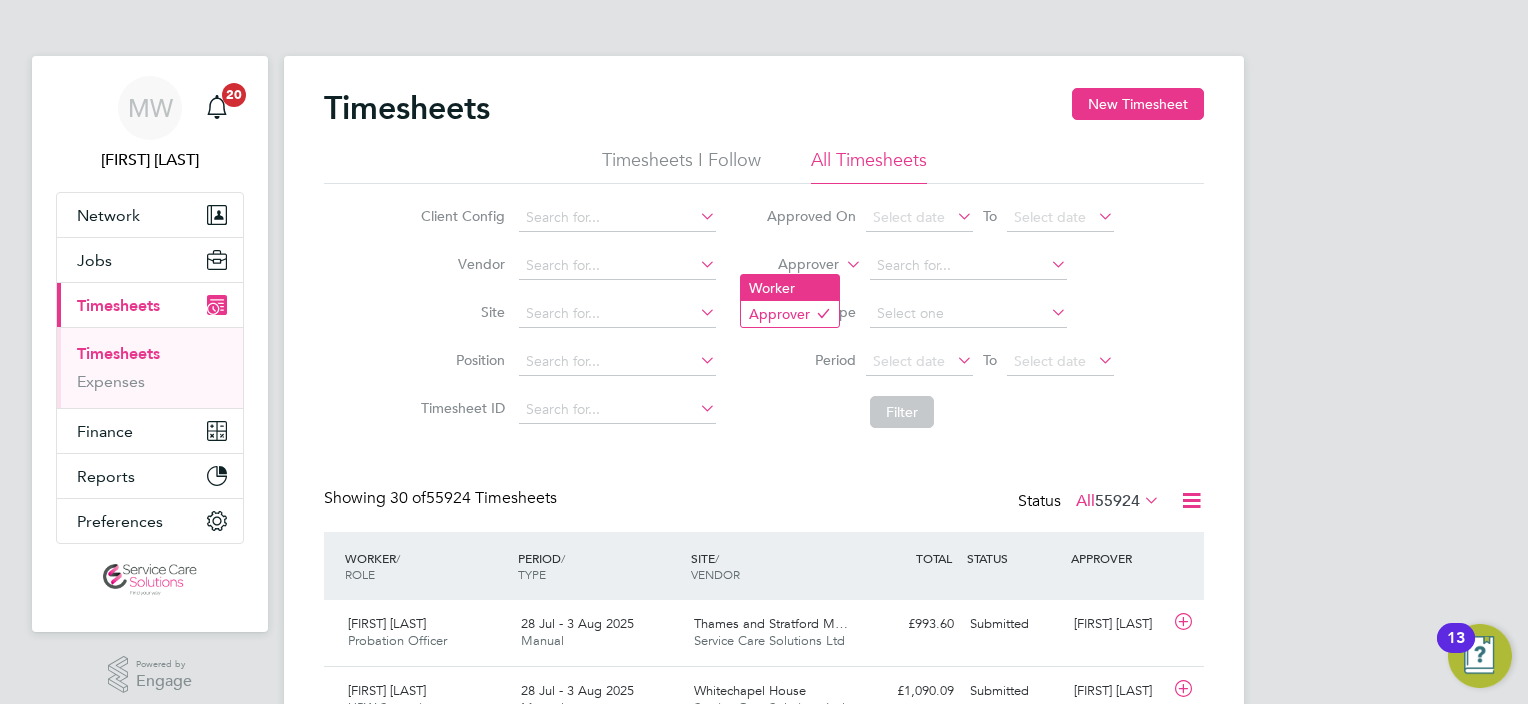 click on "Worker" 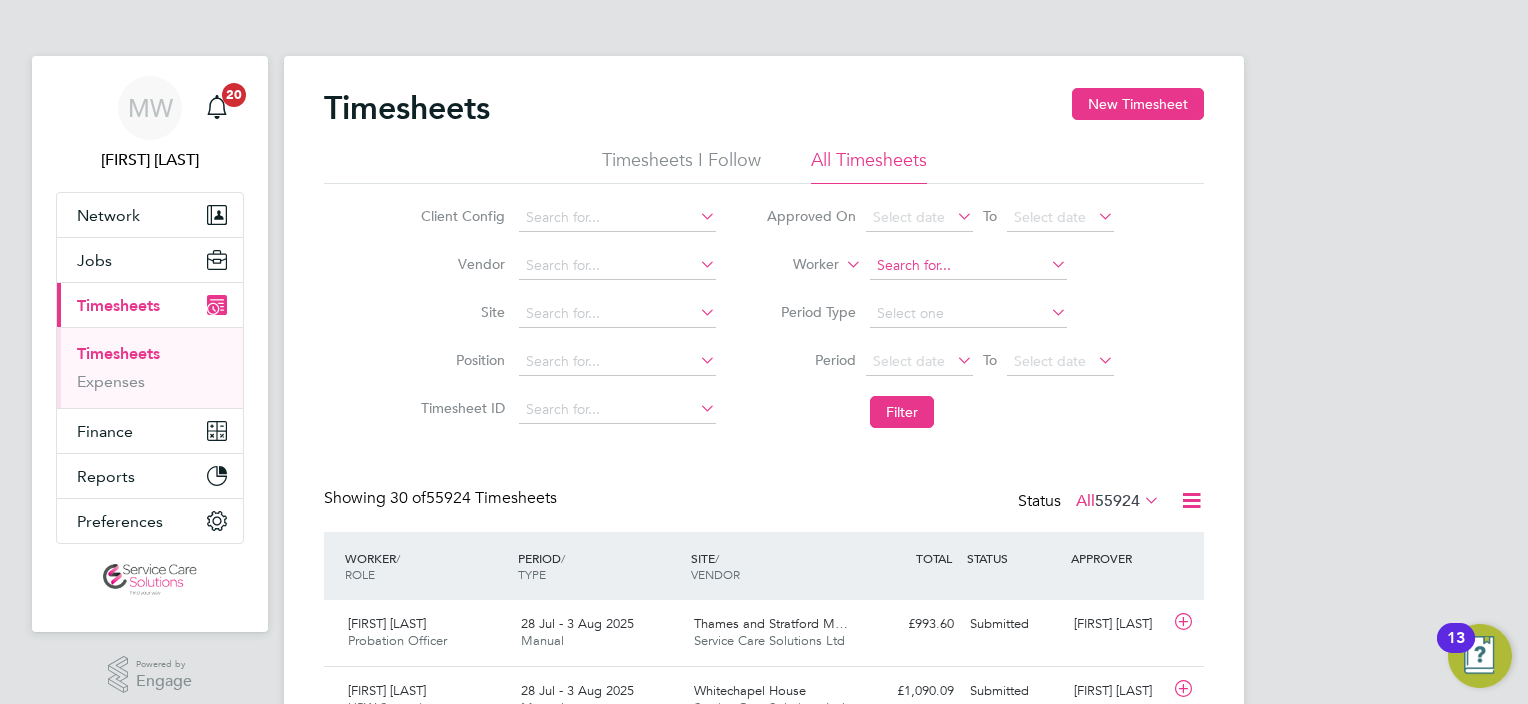 click 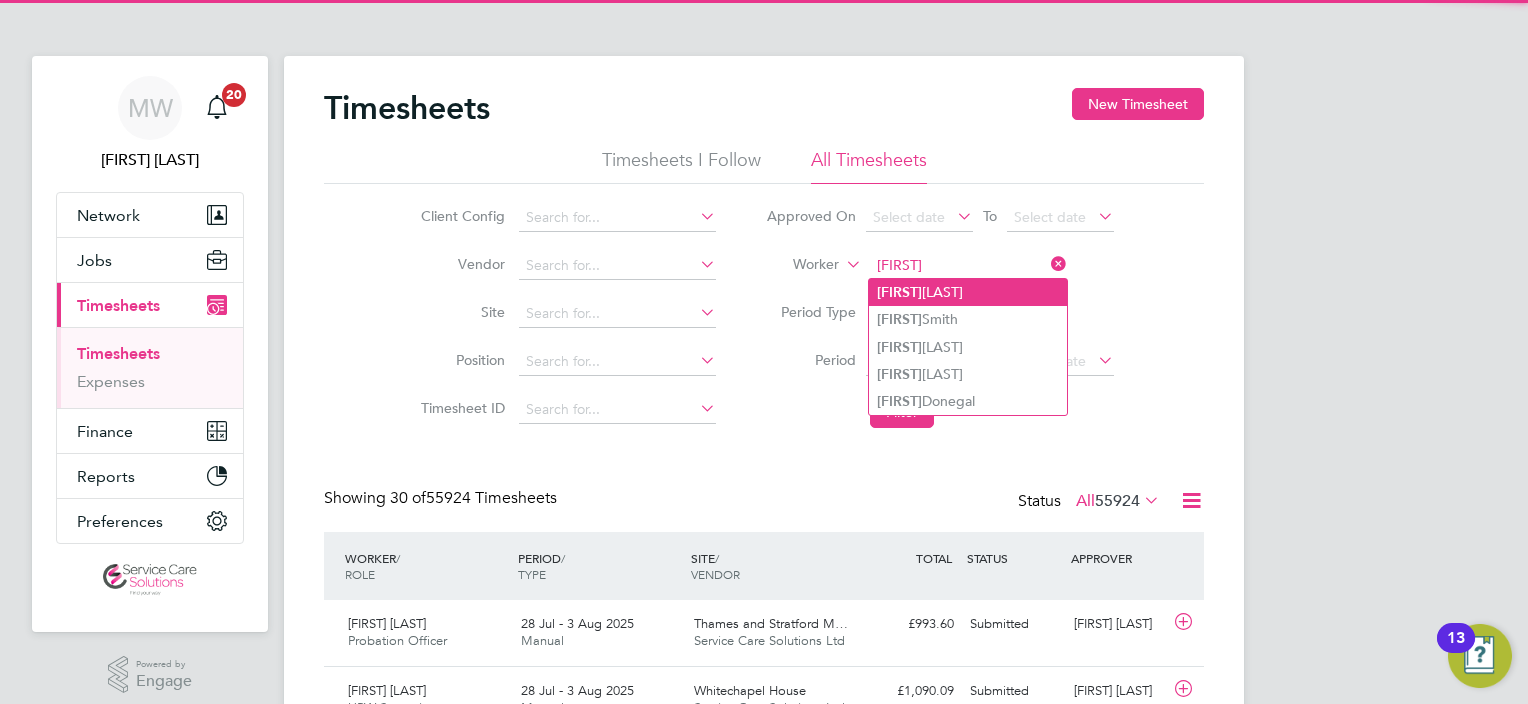 click on "Sophie  Kawoya" 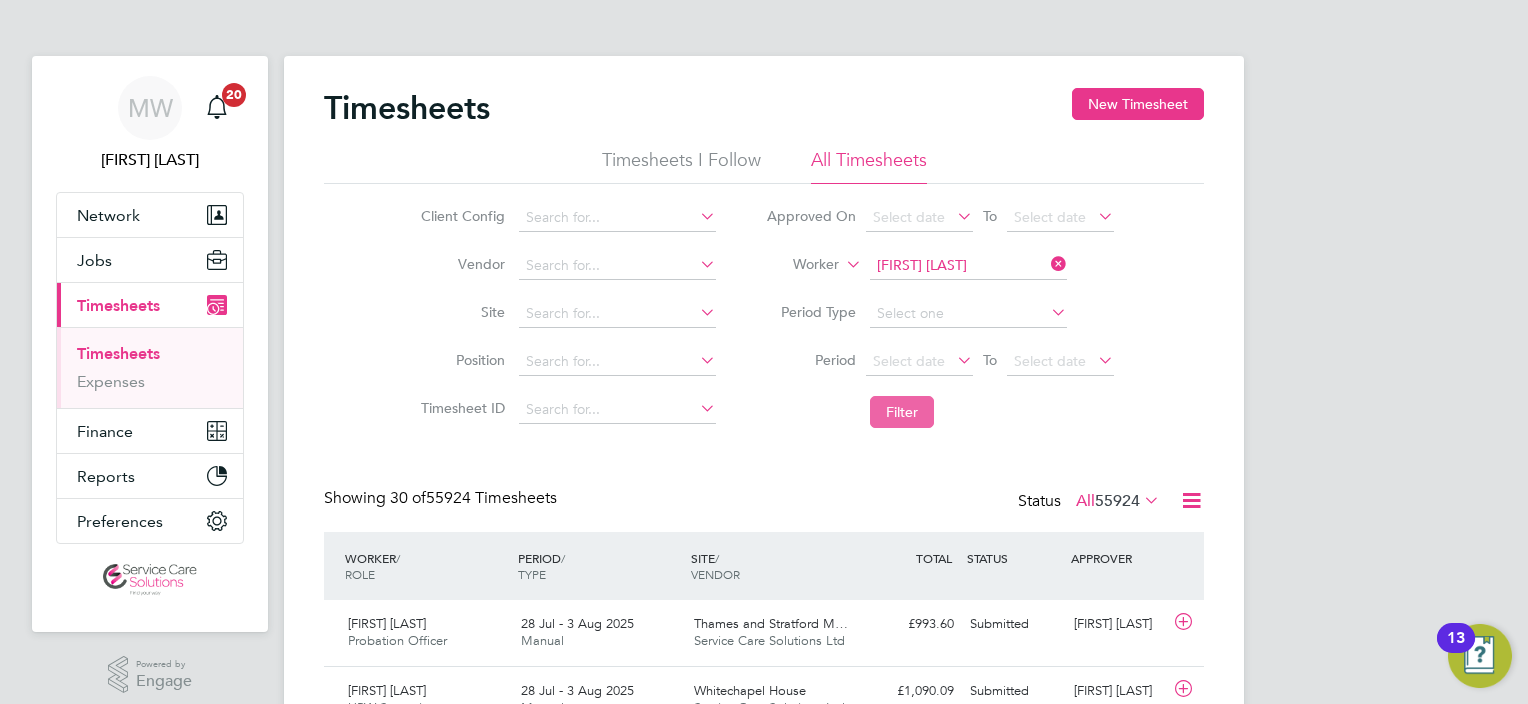 click on "Filter" 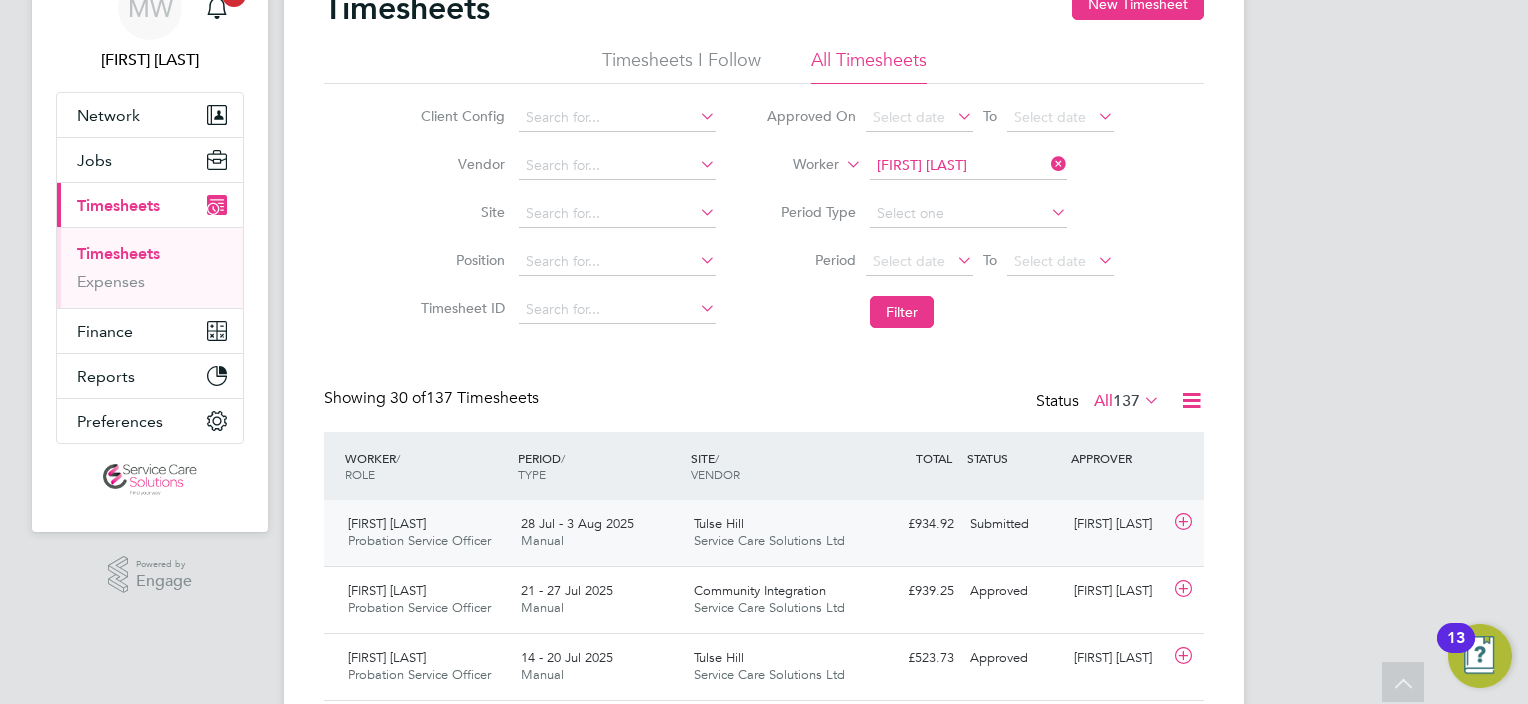 click on "Submitted" 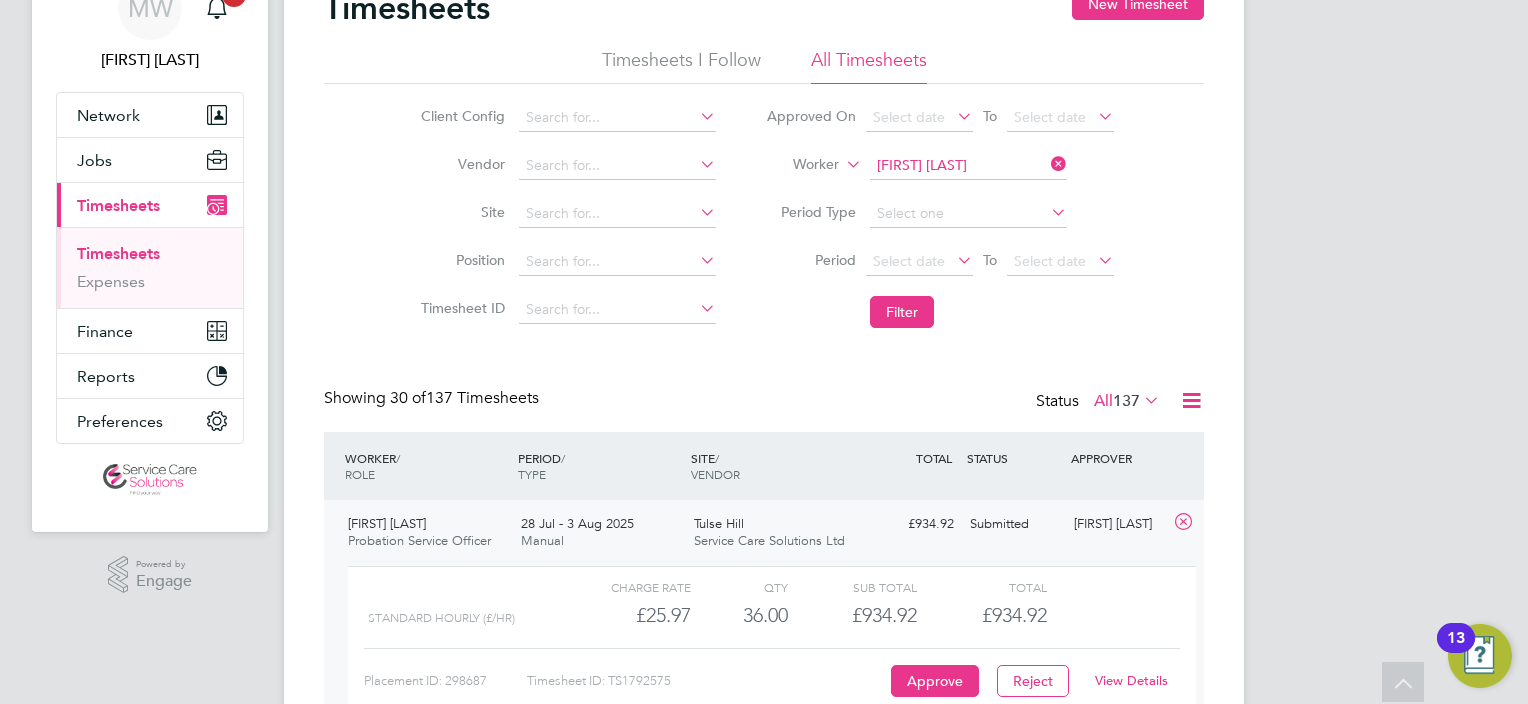 click on "View Details" 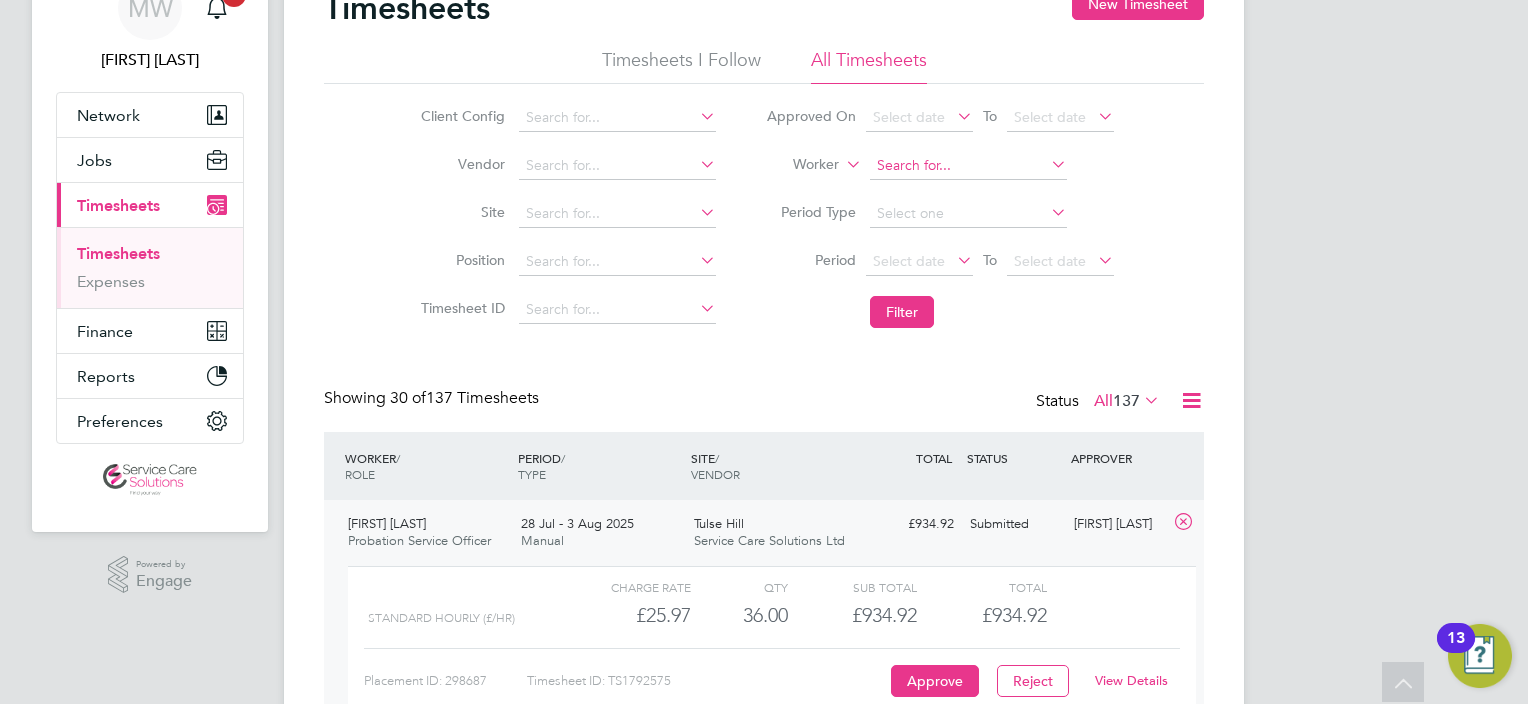 click 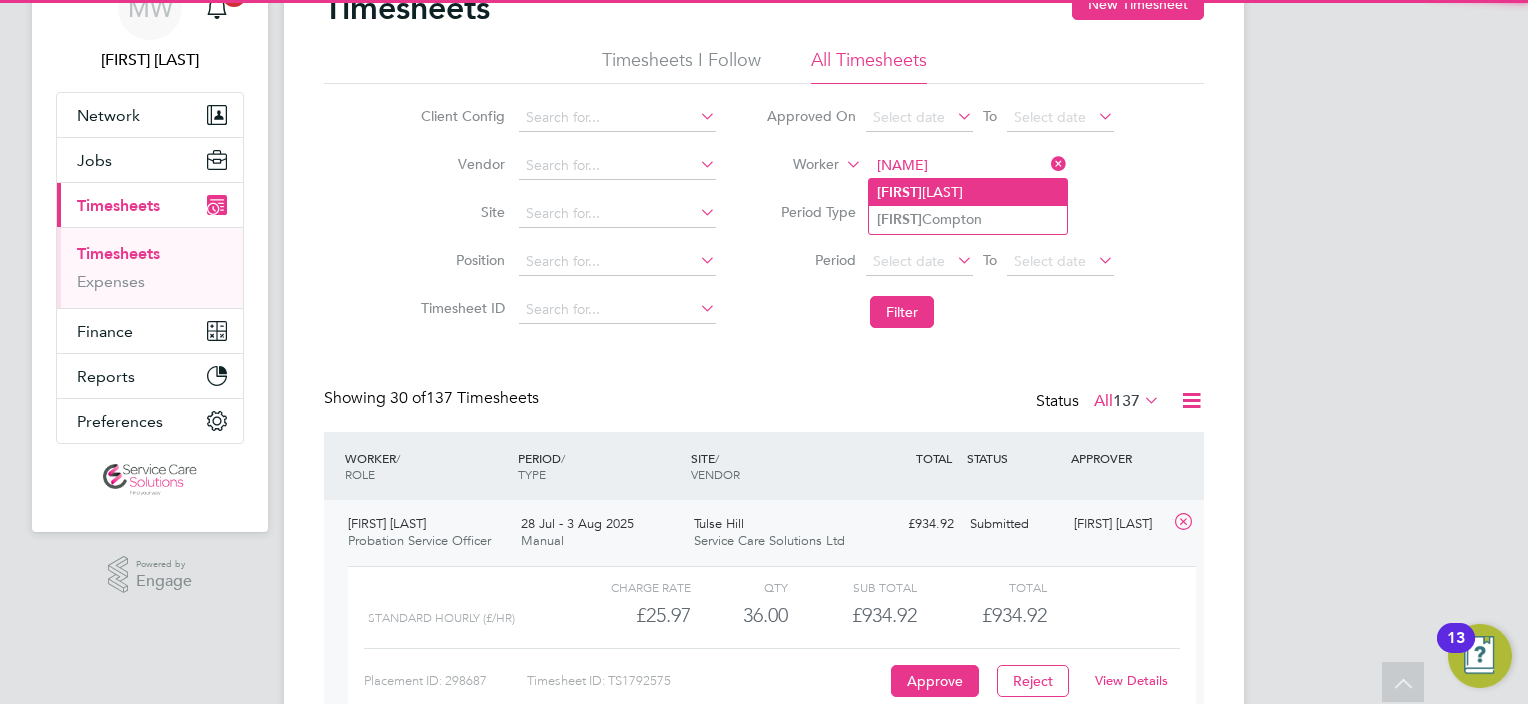 click on "Sue  Simpkins" 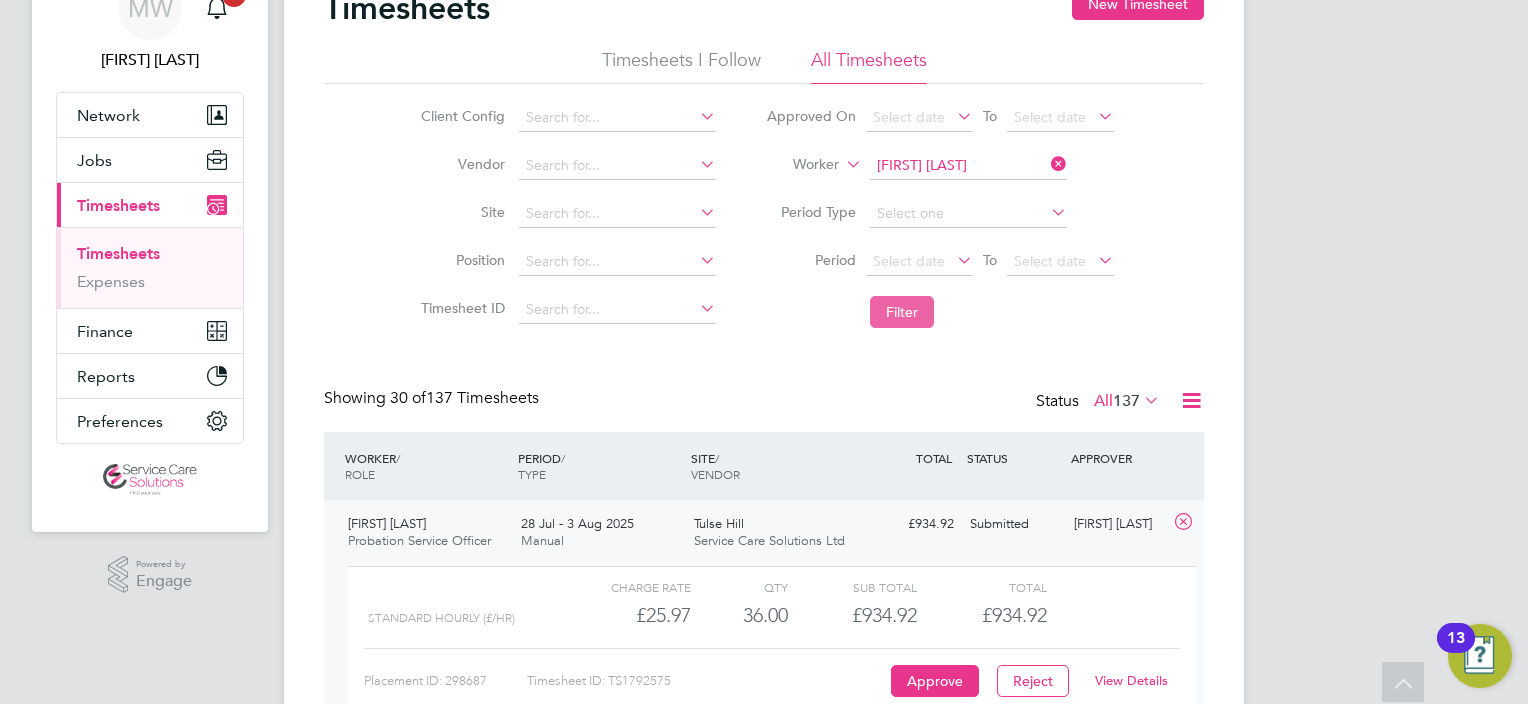 click on "Filter" 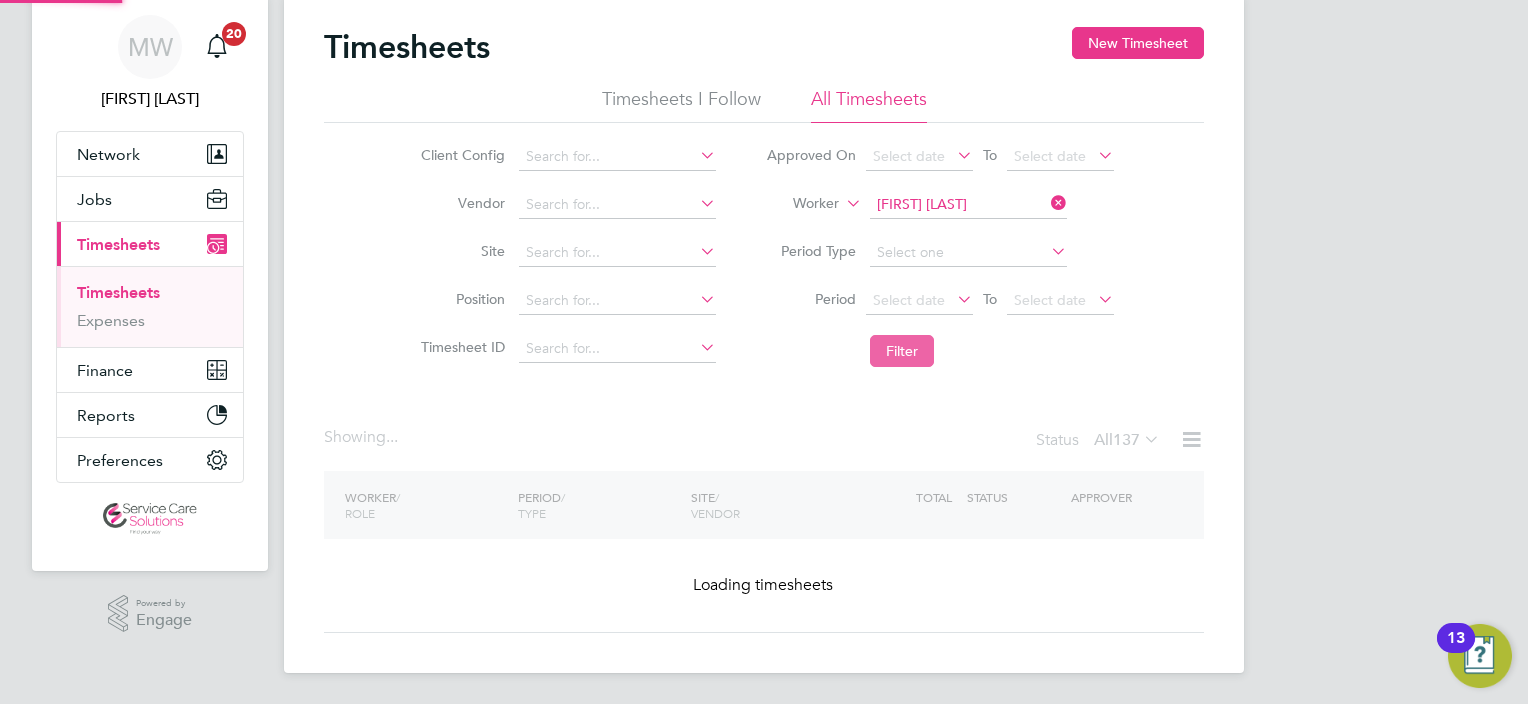 scroll, scrollTop: 100, scrollLeft: 0, axis: vertical 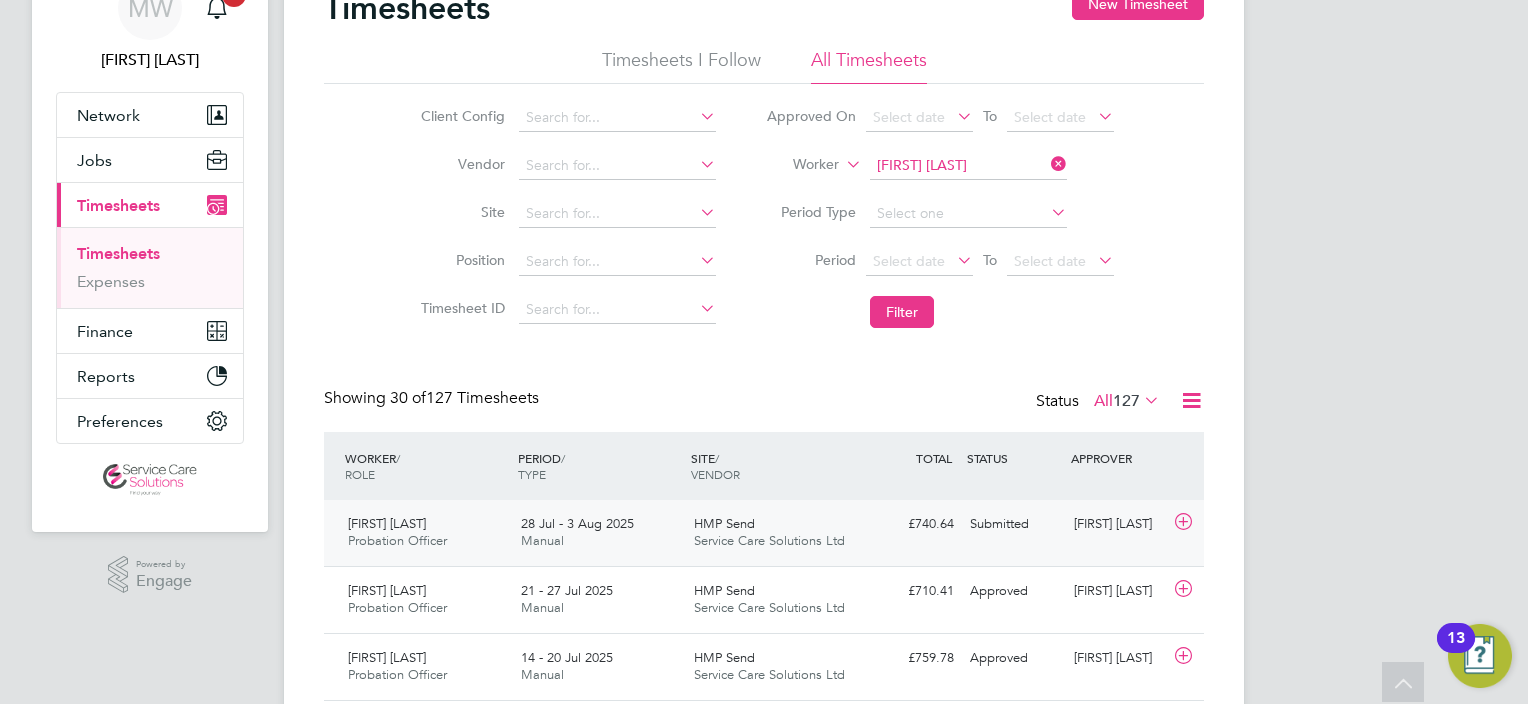 click on "HMP Send Service Care Solutions Ltd" 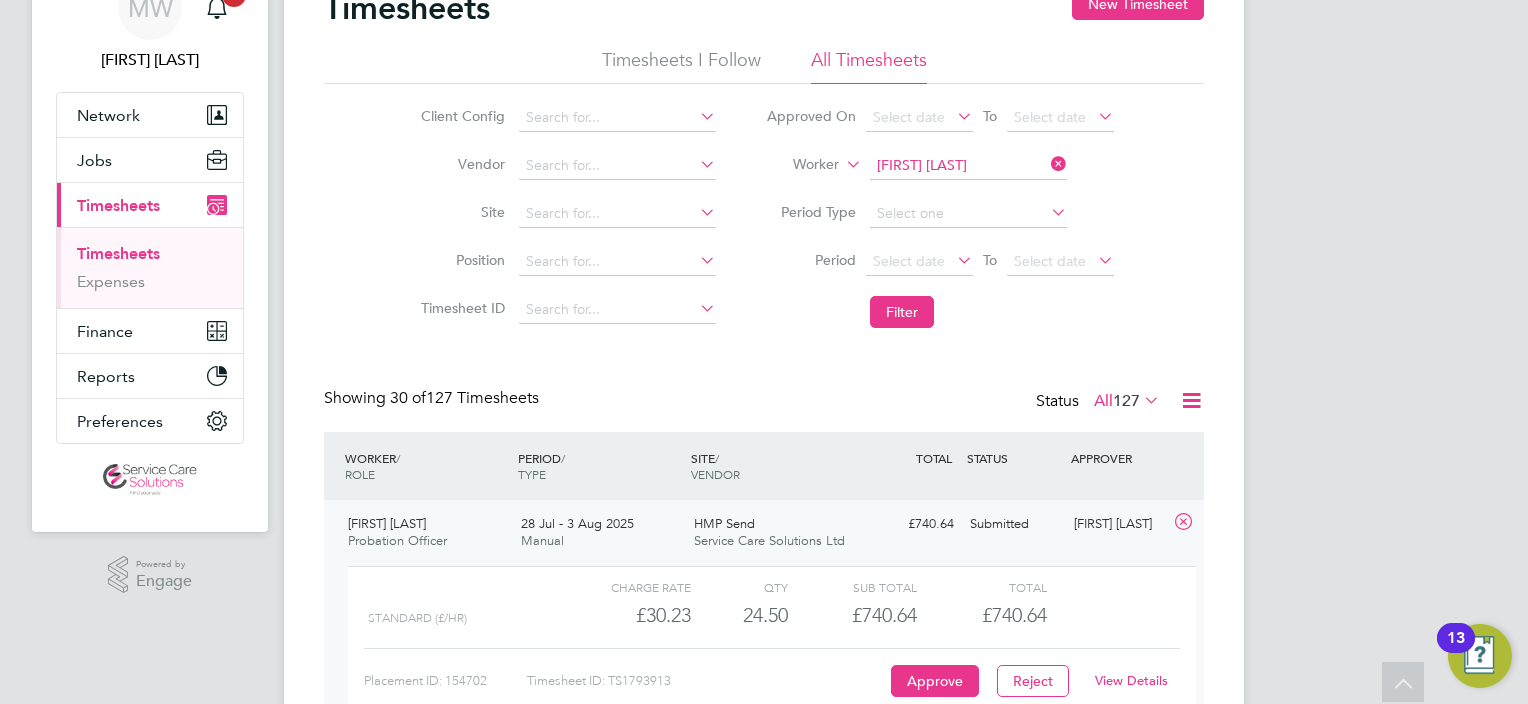 click on "View Details" 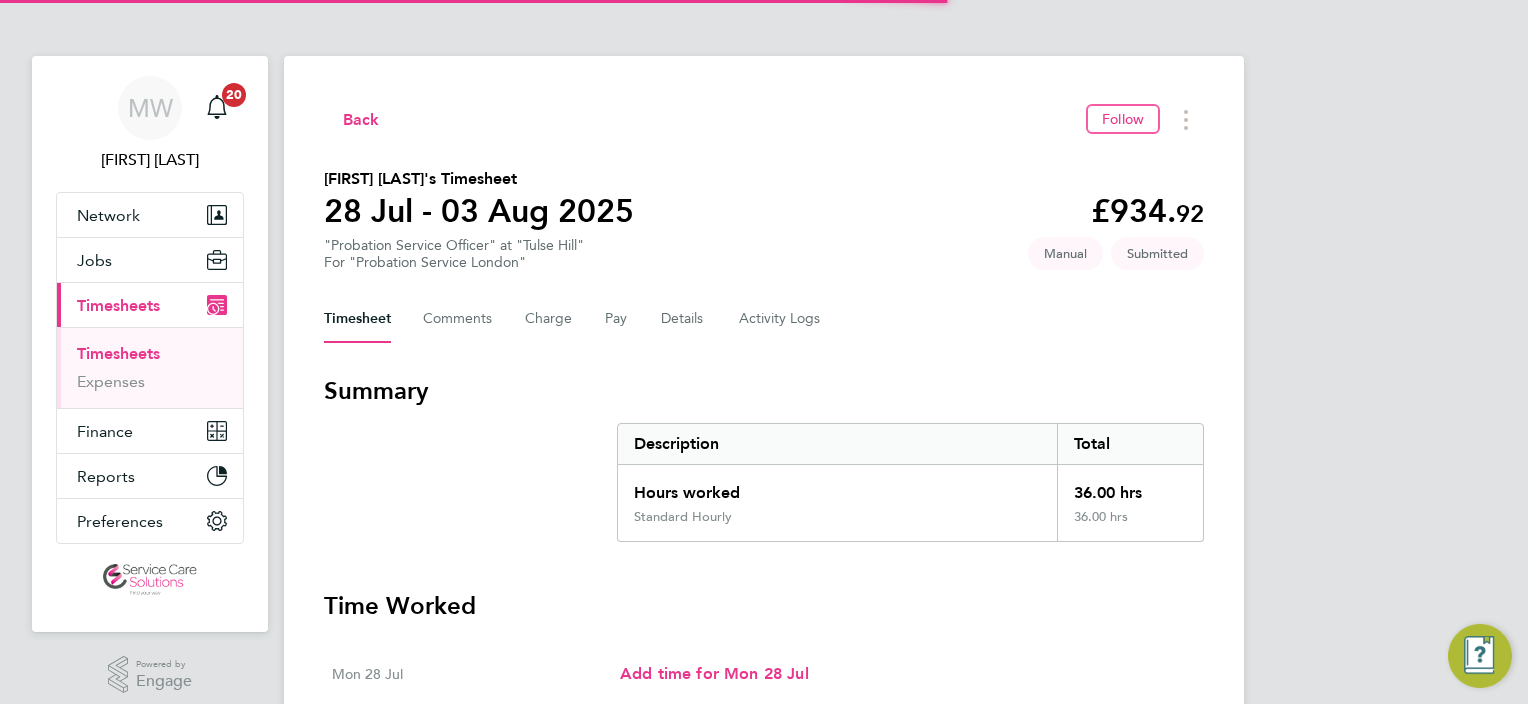 scroll, scrollTop: 0, scrollLeft: 0, axis: both 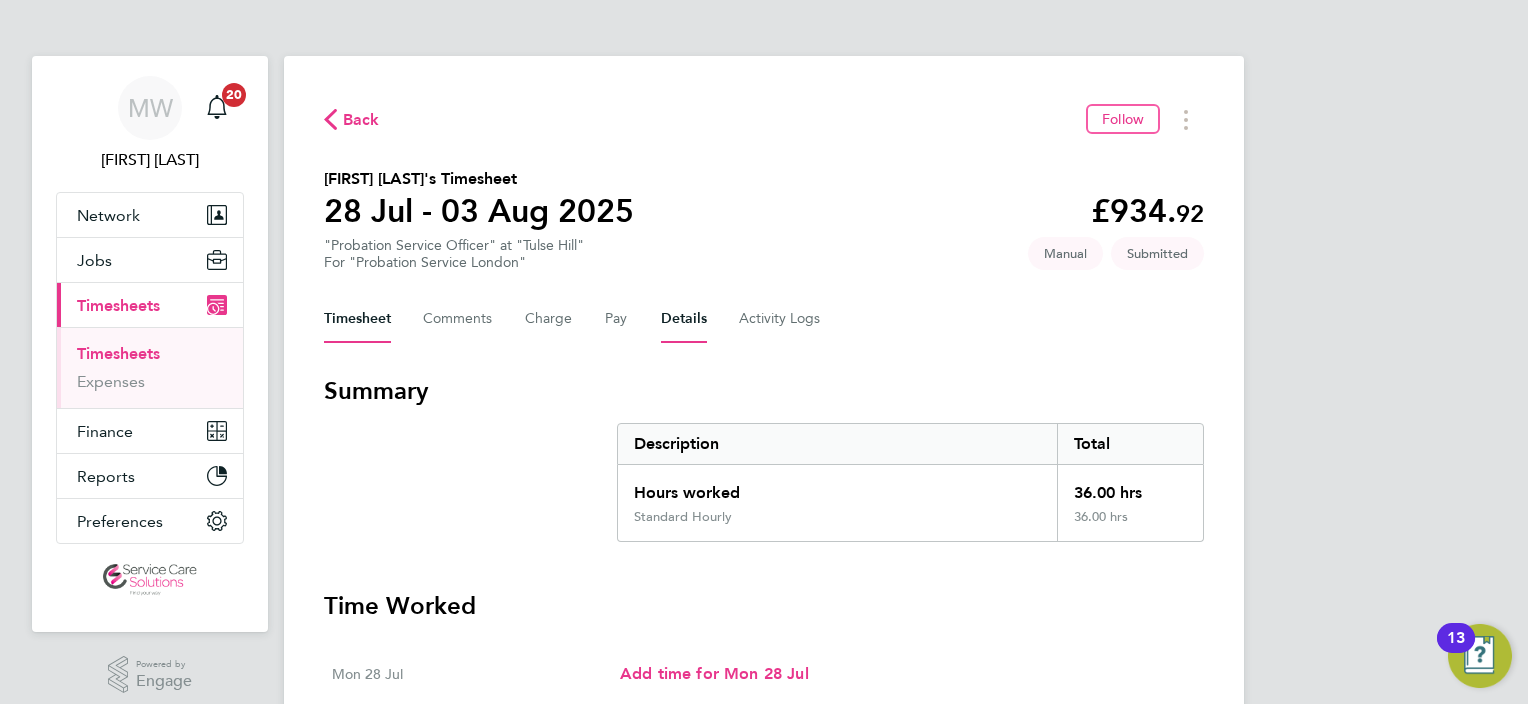 click on "Details" at bounding box center [684, 319] 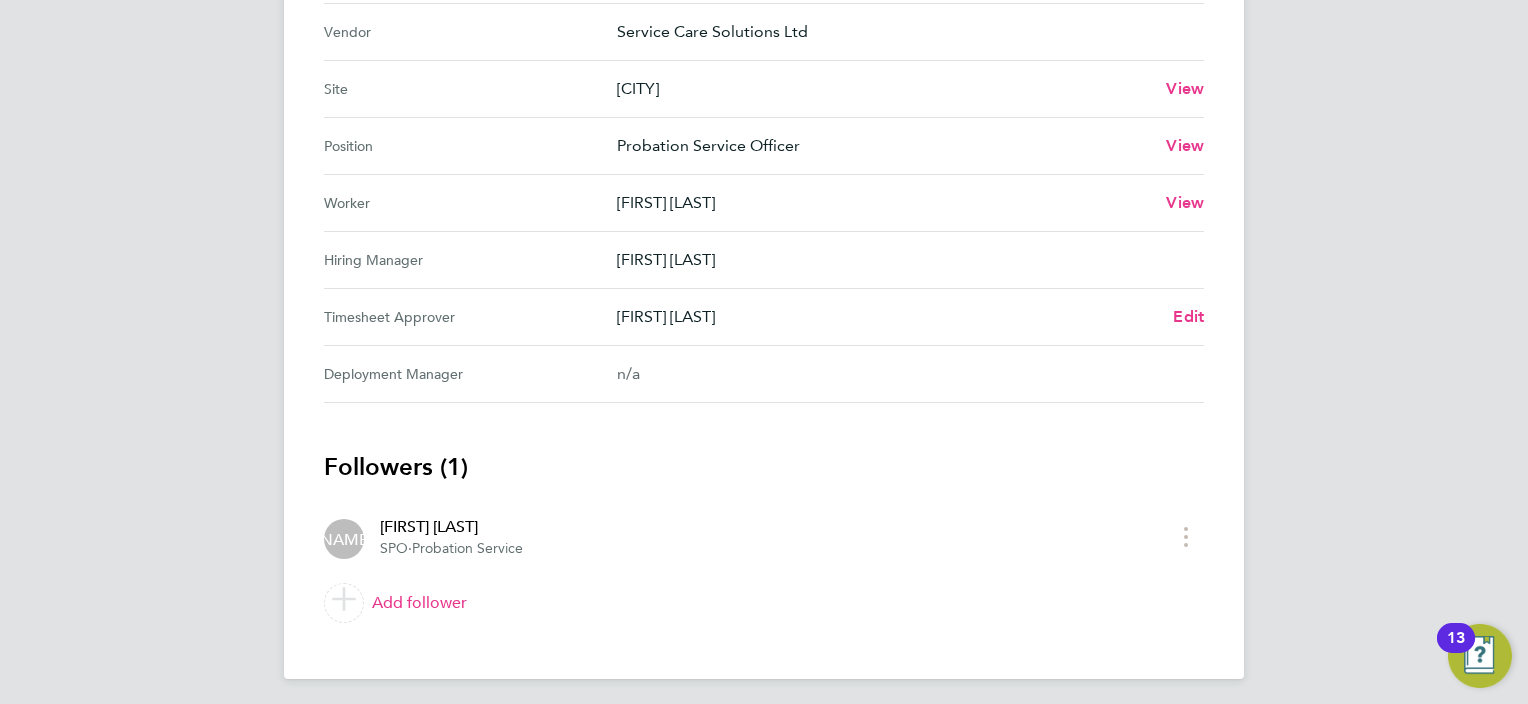 scroll, scrollTop: 700, scrollLeft: 0, axis: vertical 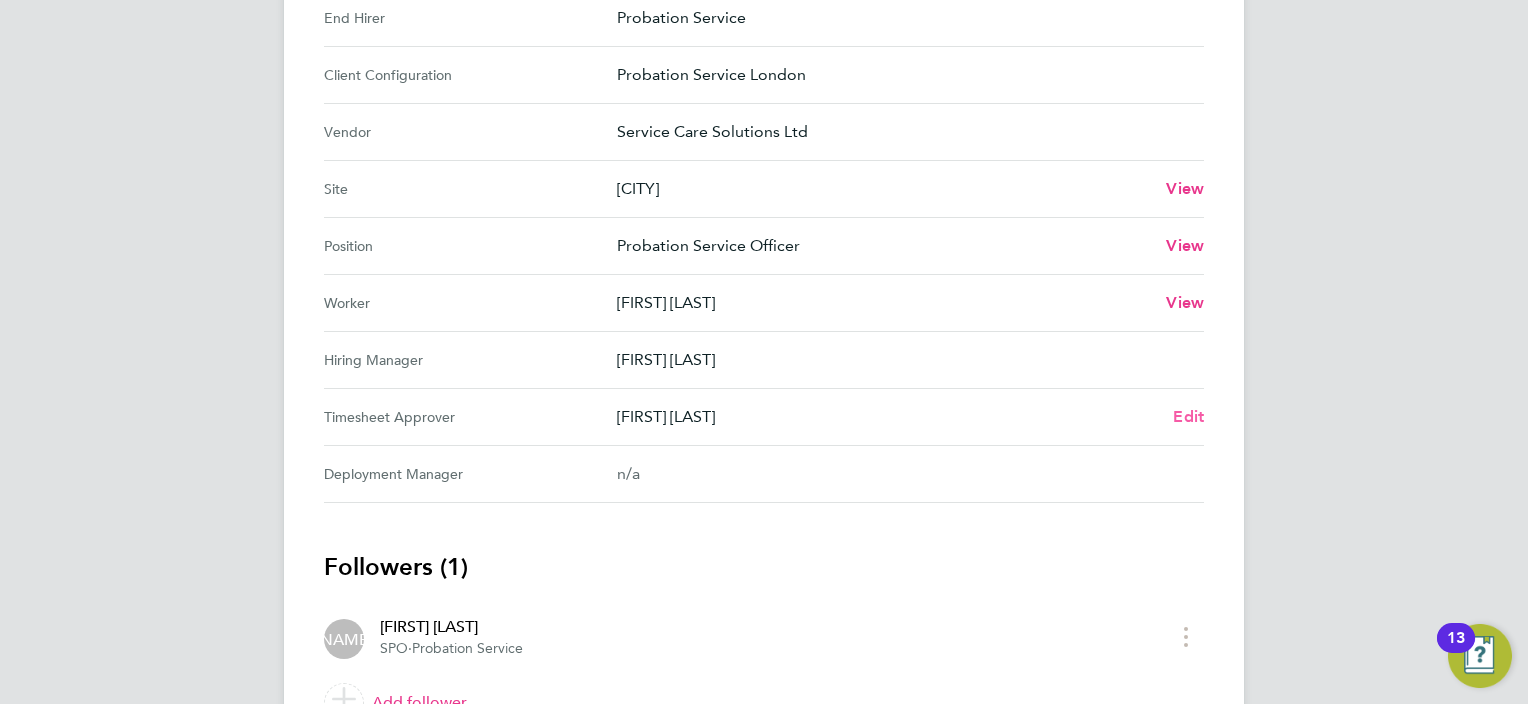click on "Edit" at bounding box center [1188, 416] 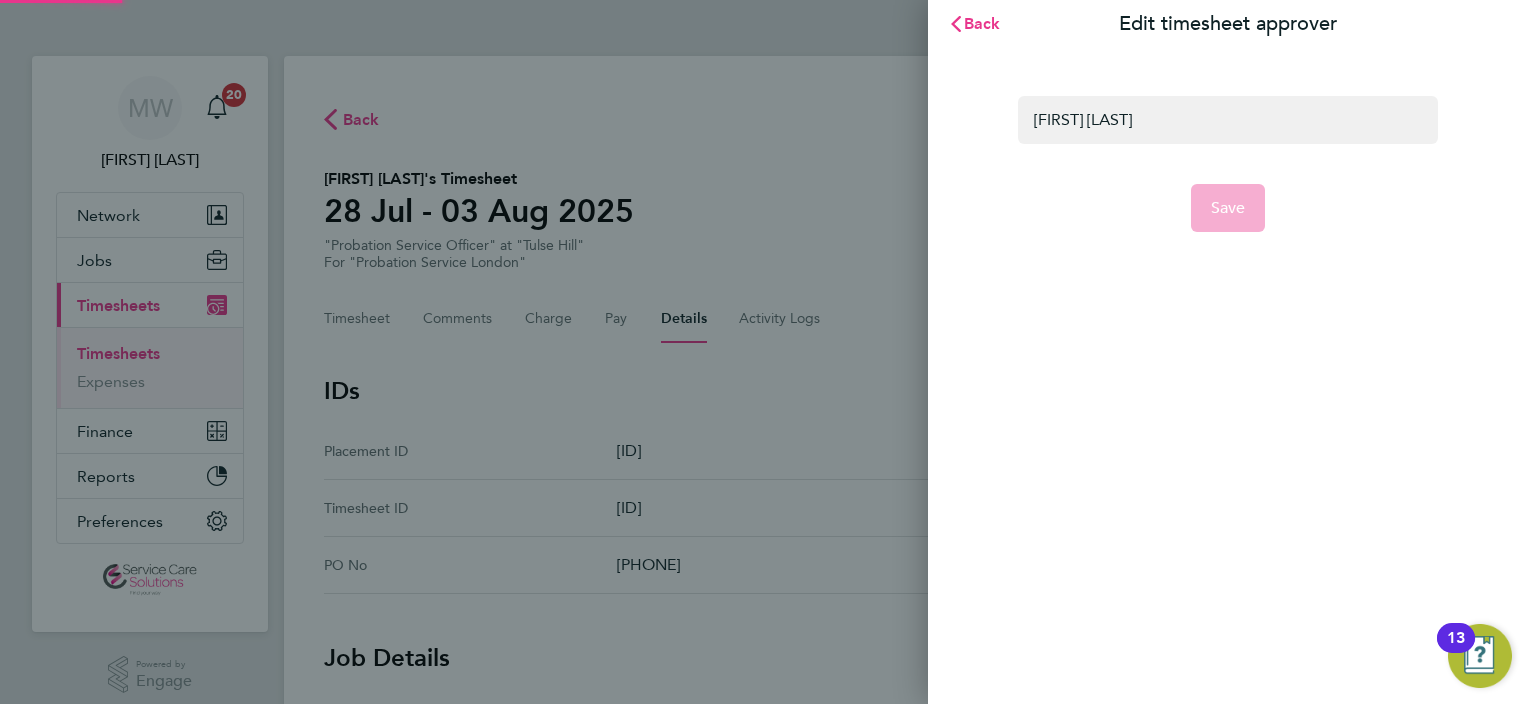 scroll, scrollTop: 0, scrollLeft: 0, axis: both 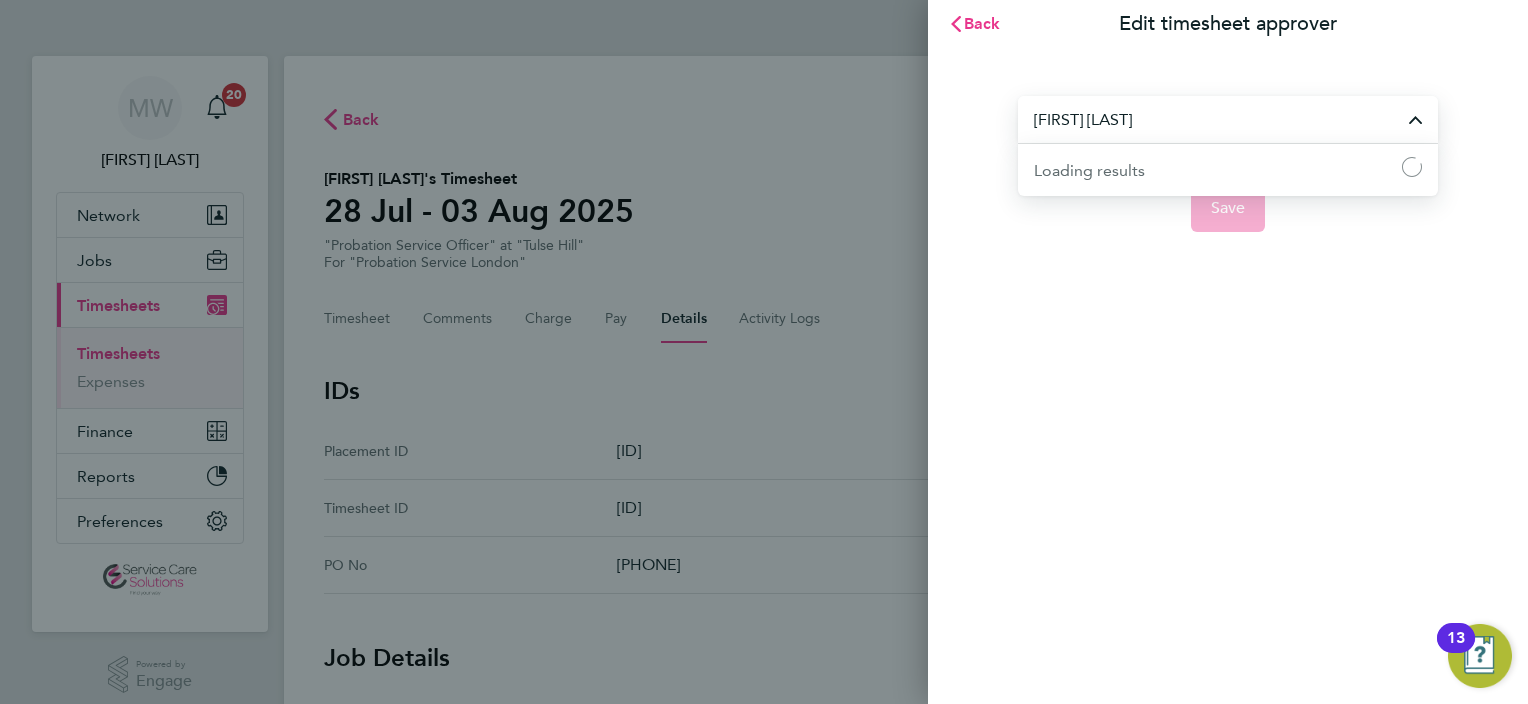 click on "[FIRST] [LAST]" at bounding box center (1228, 119) 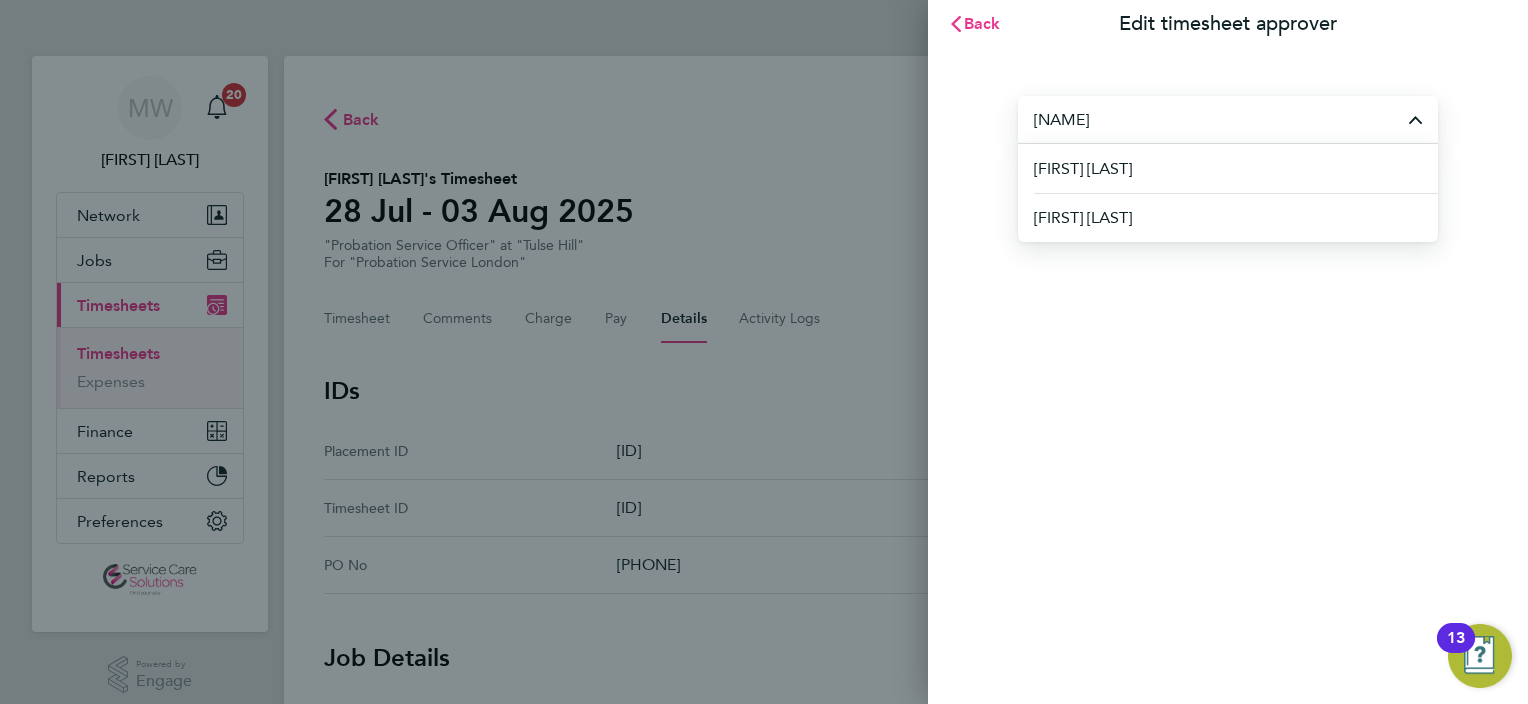 click on "[FIRST] [LAST]" at bounding box center [1236, 168] 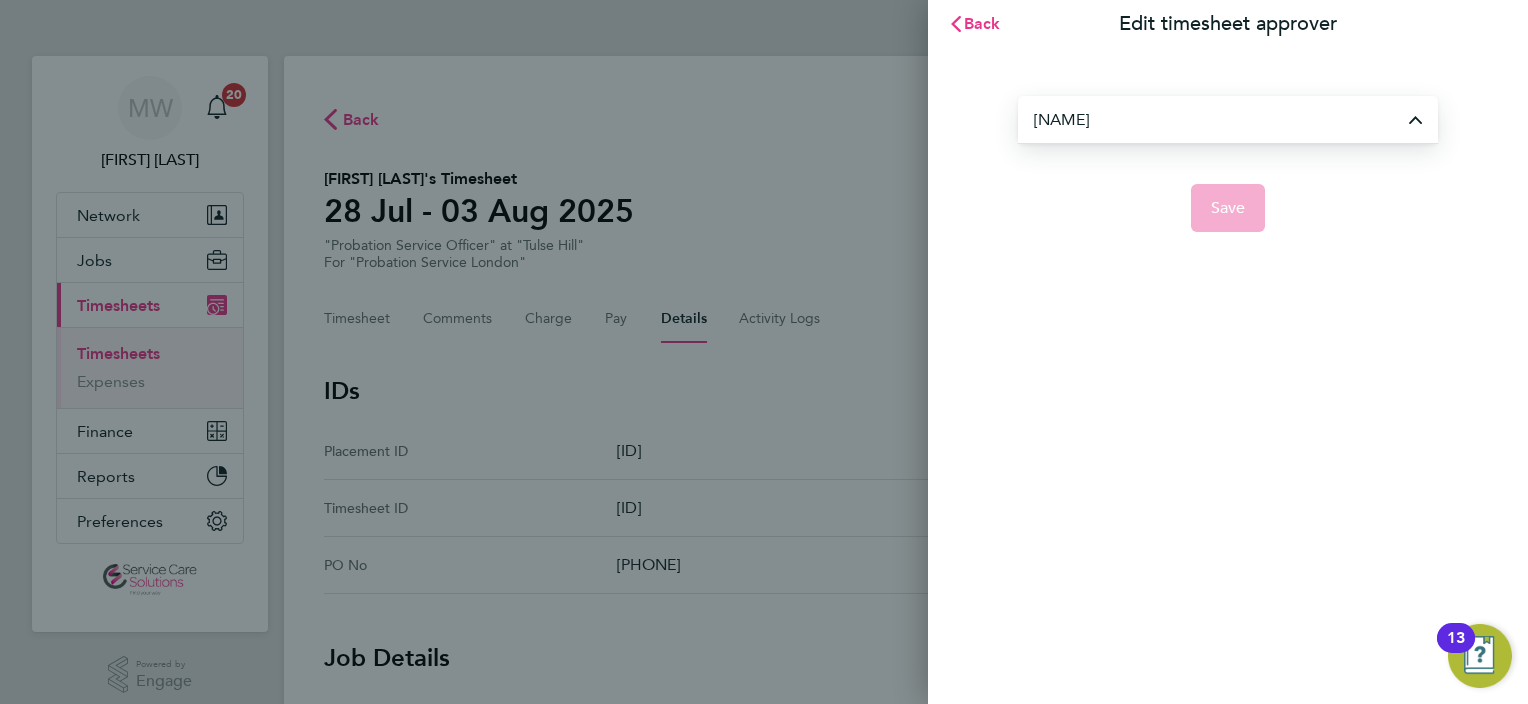 type on "[FIRST] [LAST]" 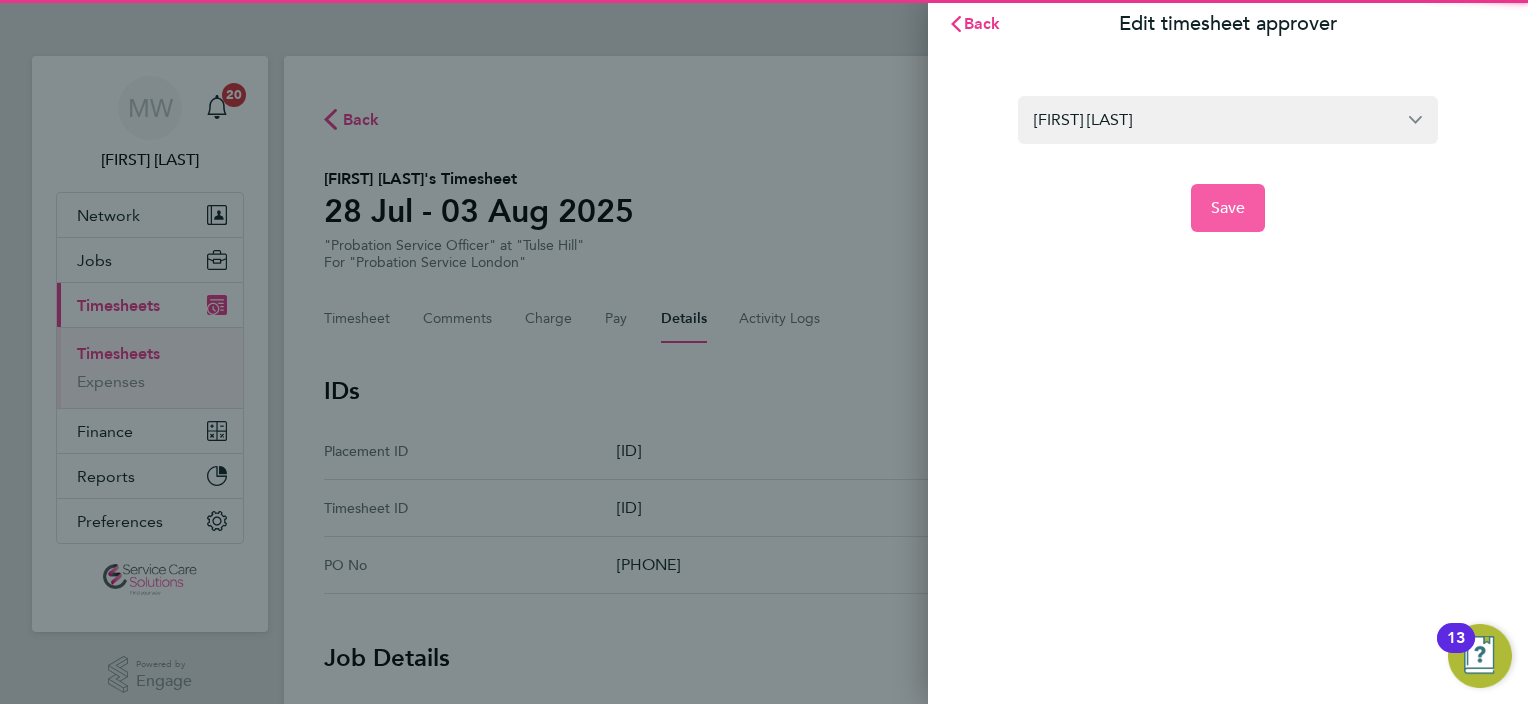 click on "Save" 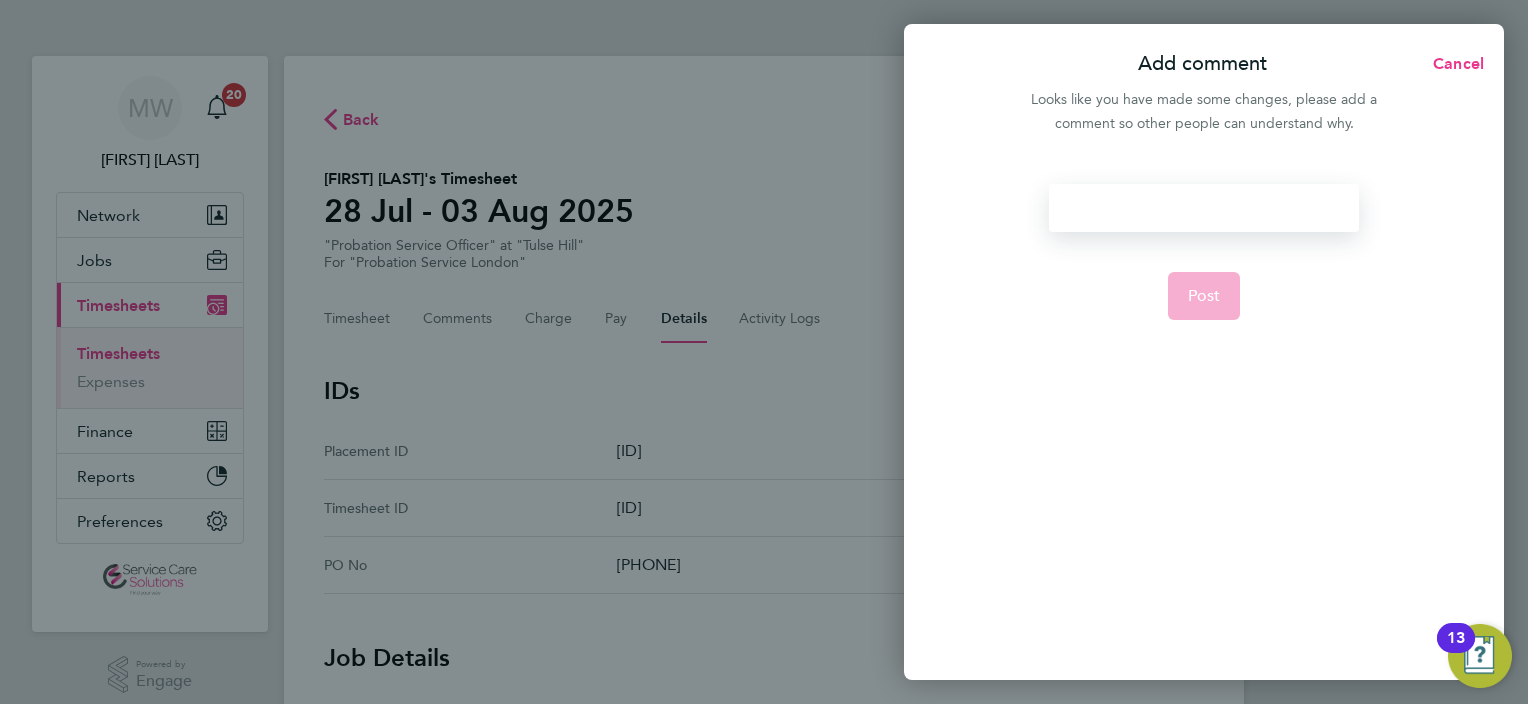 click at bounding box center [1203, 208] 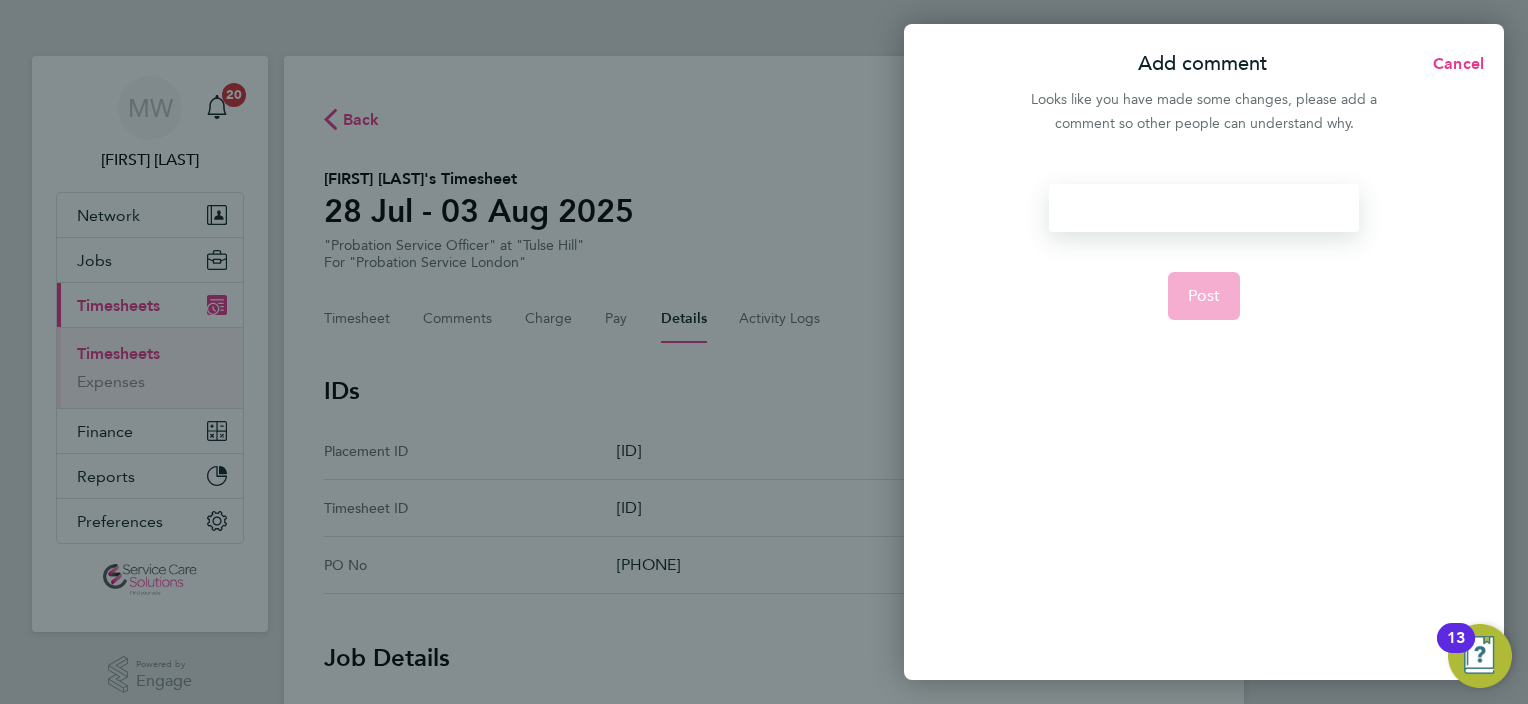 click at bounding box center [1203, 208] 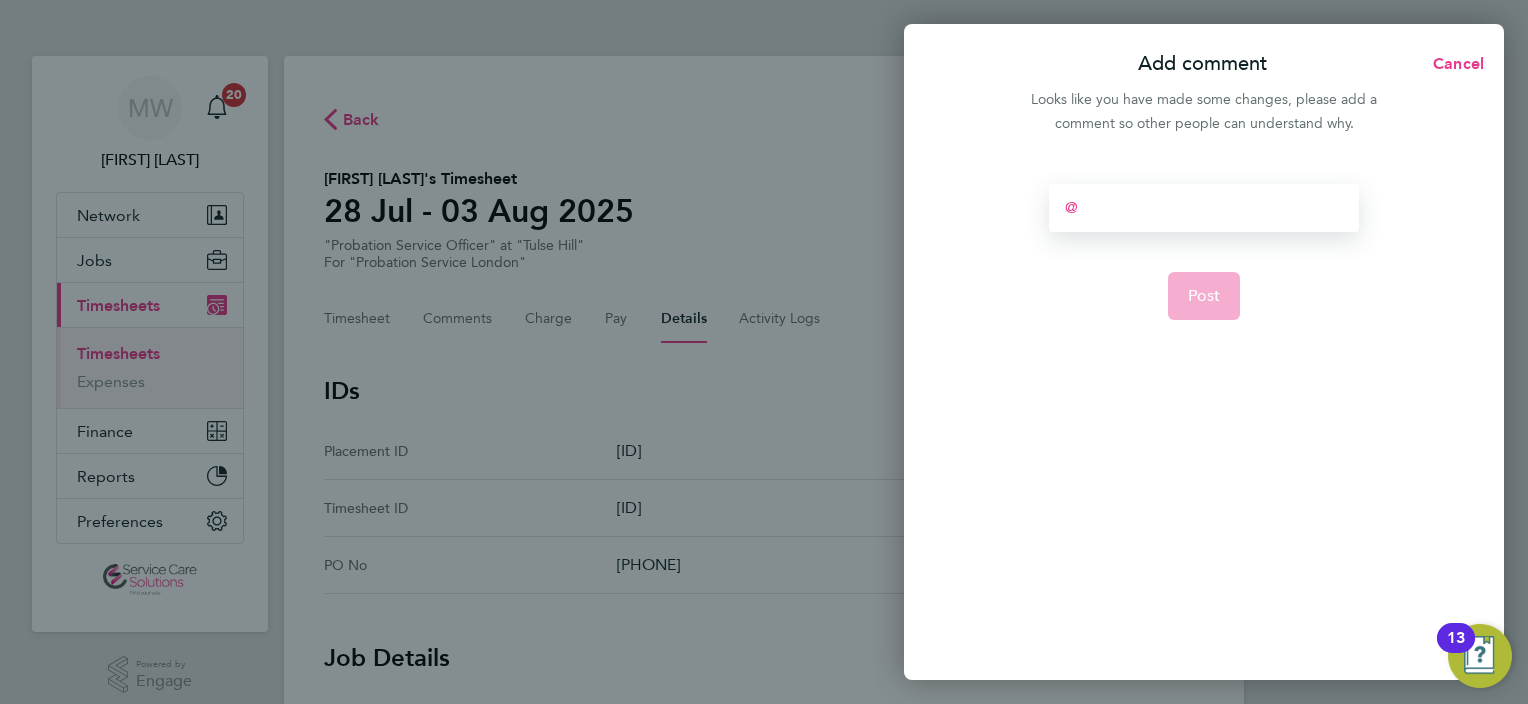 type 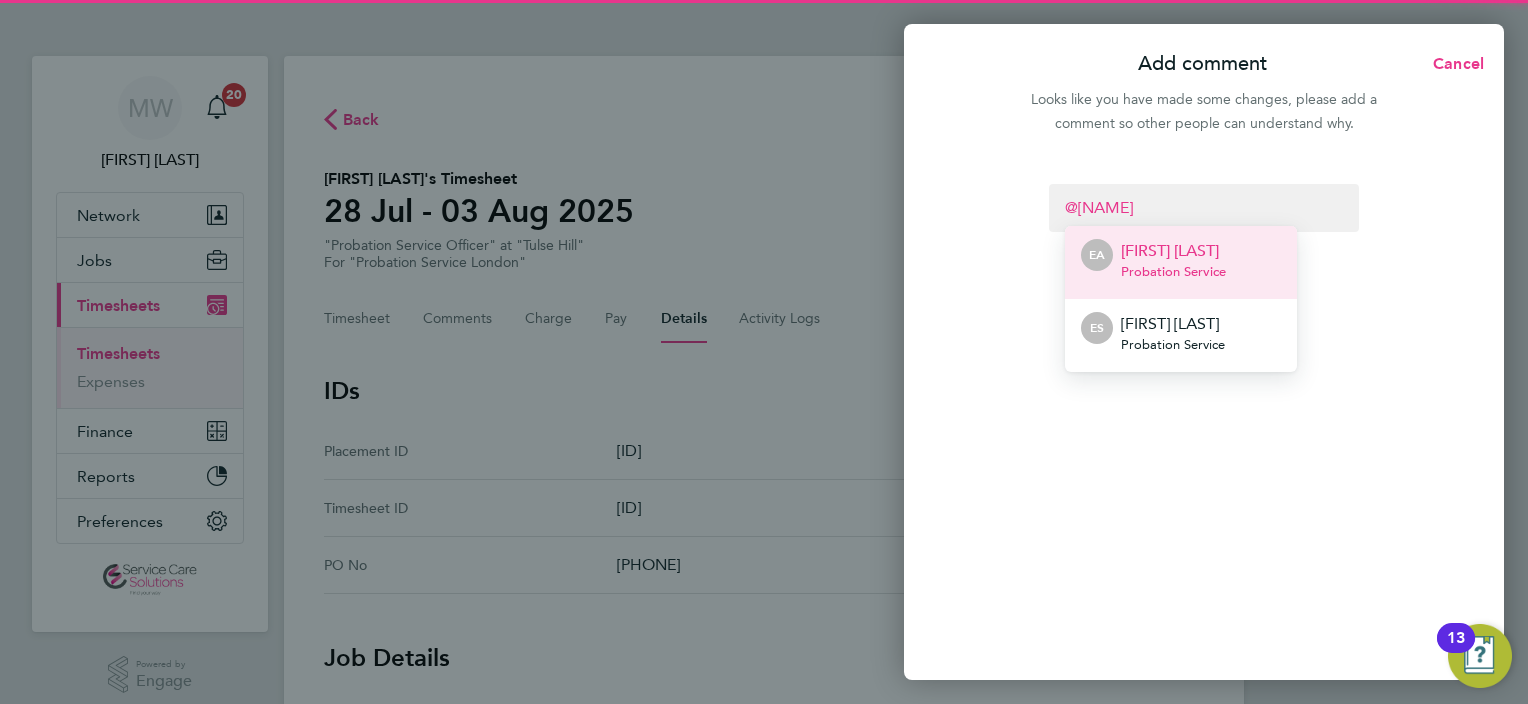 drag, startPoint x: 1200, startPoint y: 246, endPoint x: 1200, endPoint y: 268, distance: 22 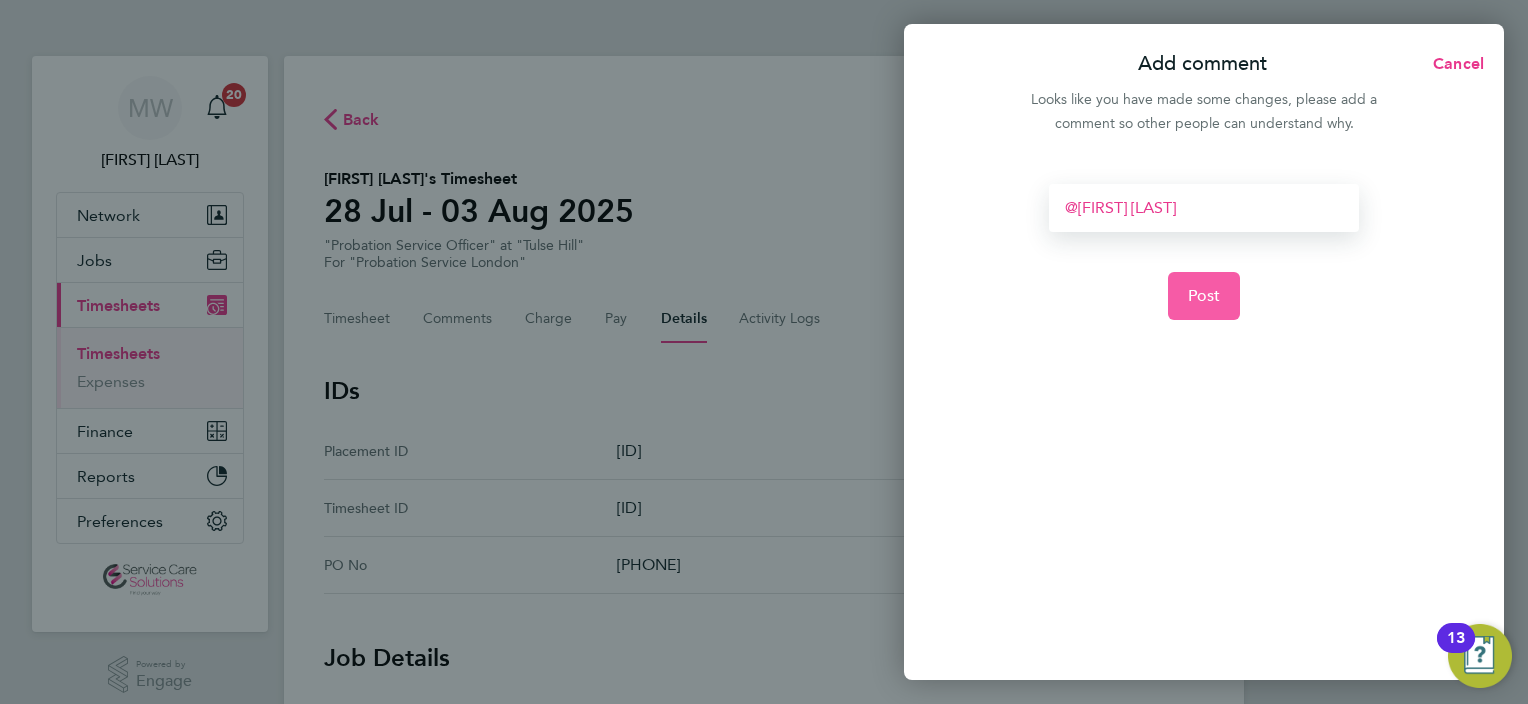 click on "Post" 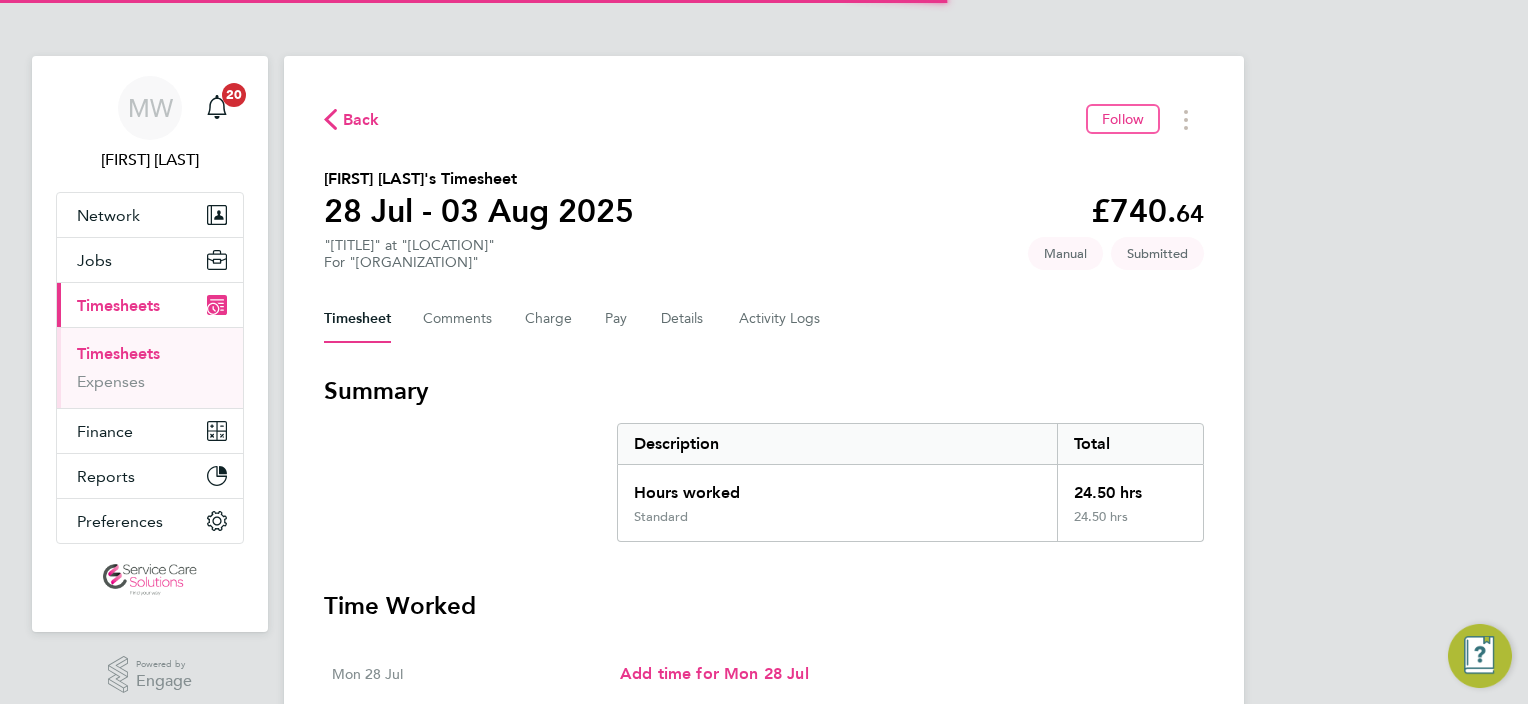scroll, scrollTop: 0, scrollLeft: 0, axis: both 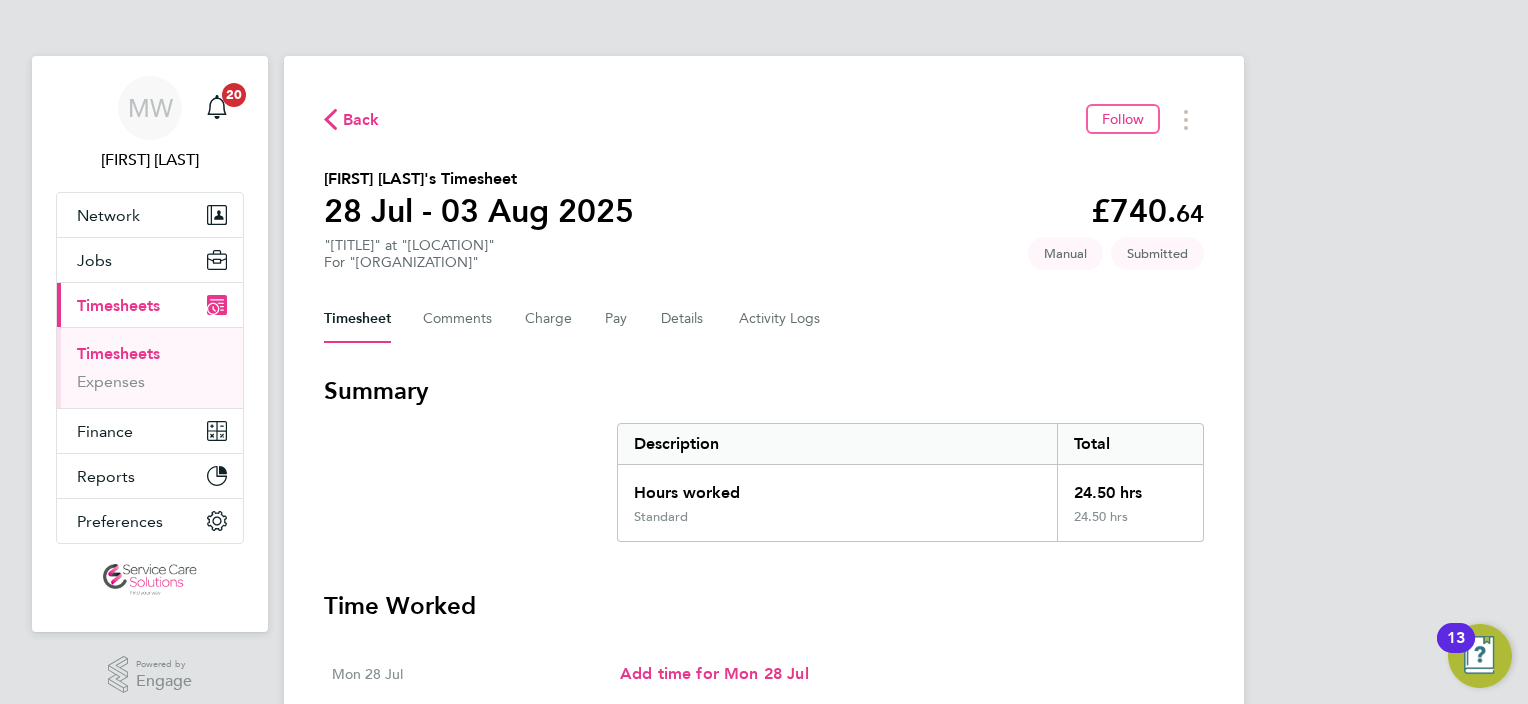 click on "Timesheet   Comments   Charge   Pay   Details   Activity Logs" 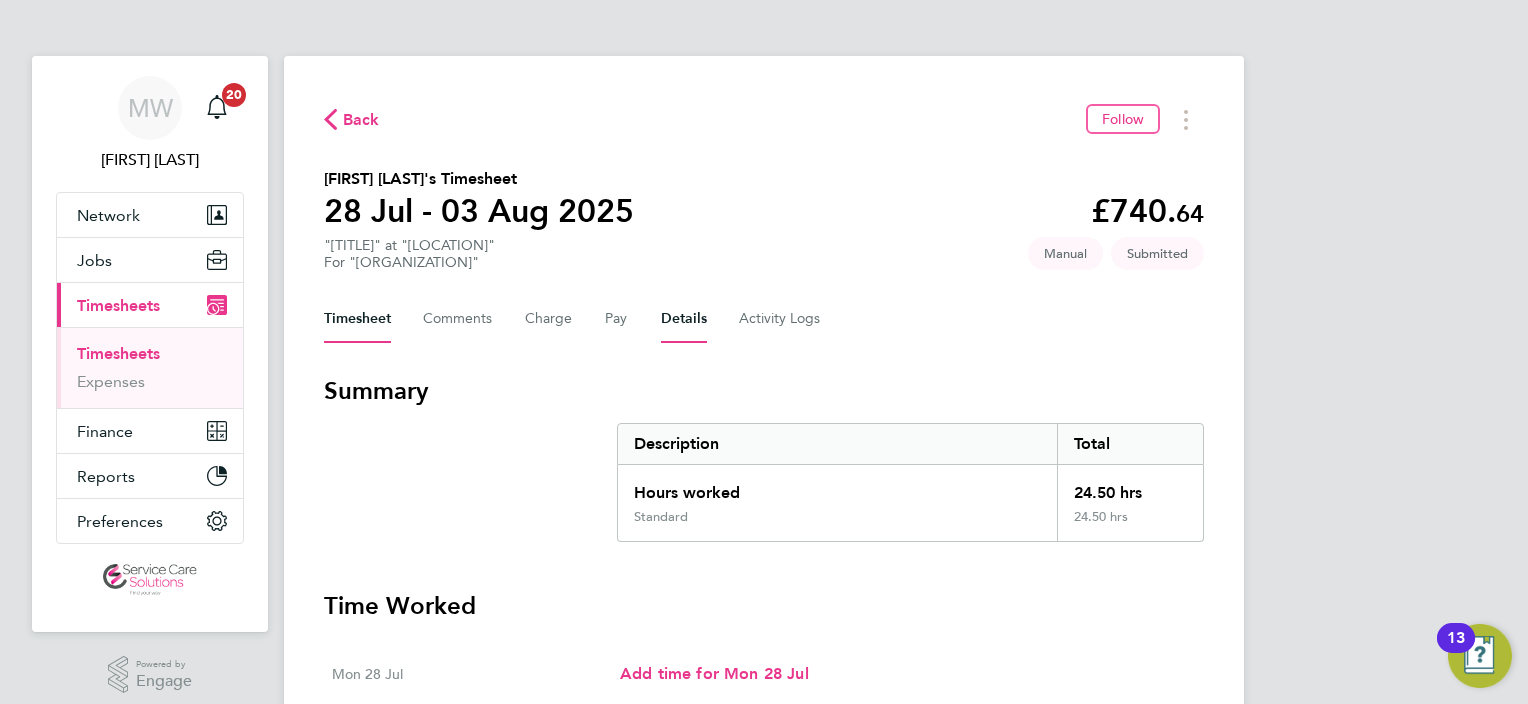 click on "Details" at bounding box center (684, 319) 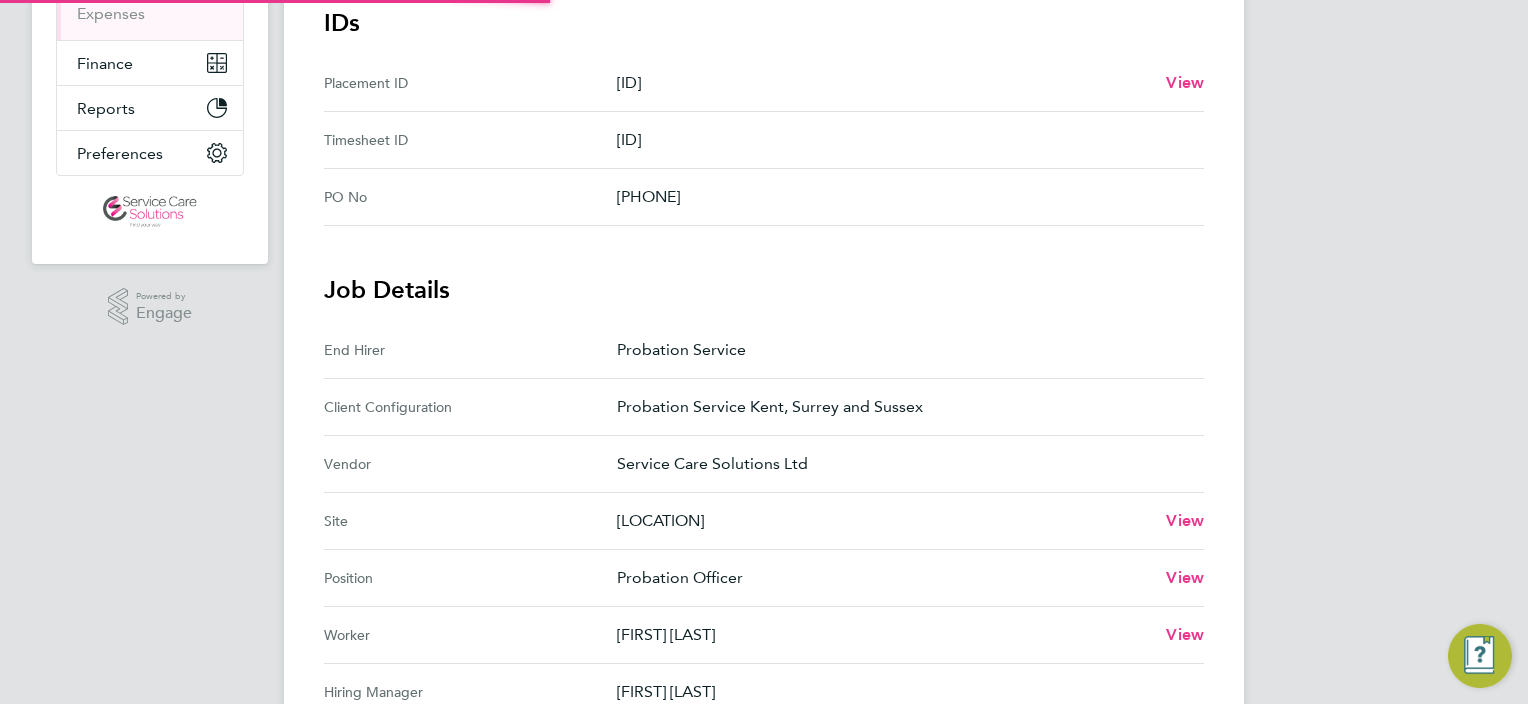 scroll, scrollTop: 600, scrollLeft: 0, axis: vertical 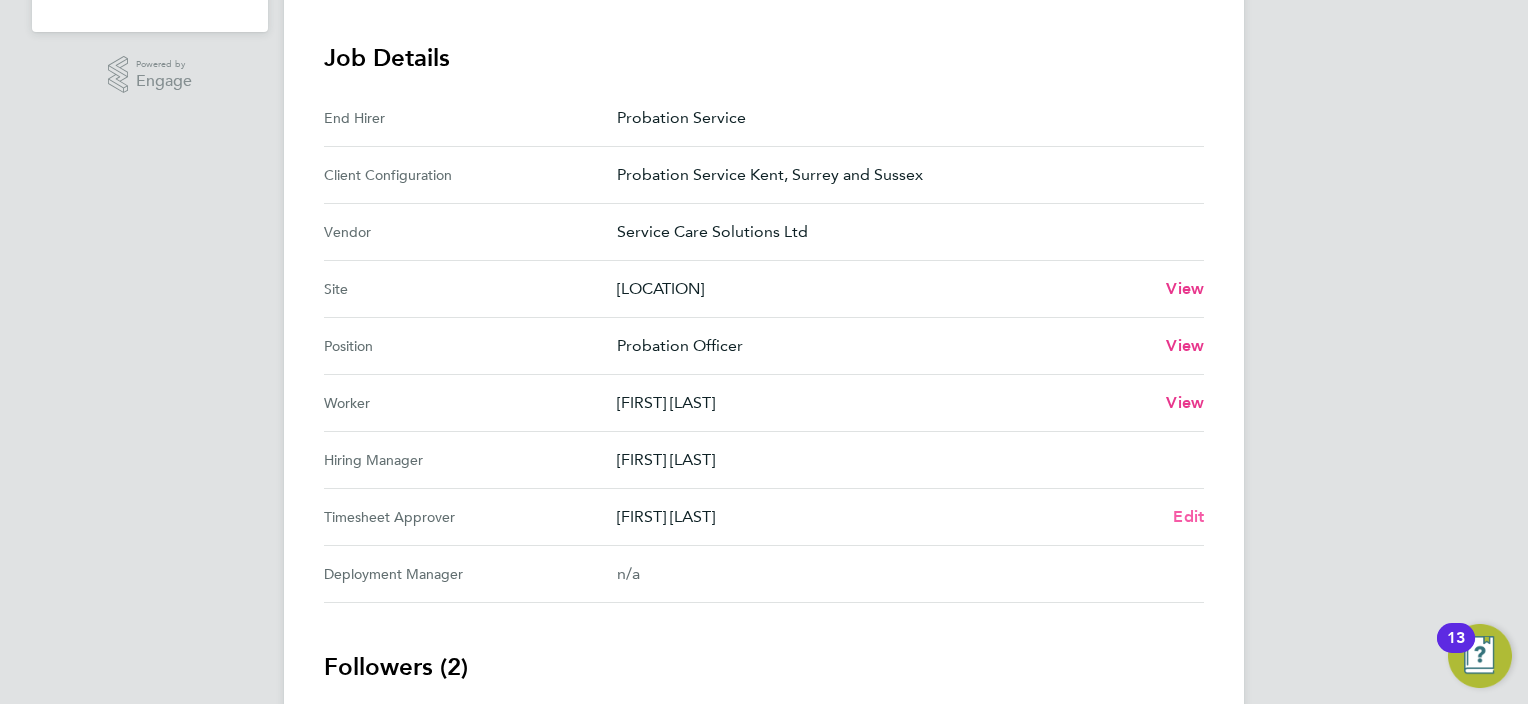 click on "Edit" at bounding box center [1188, 516] 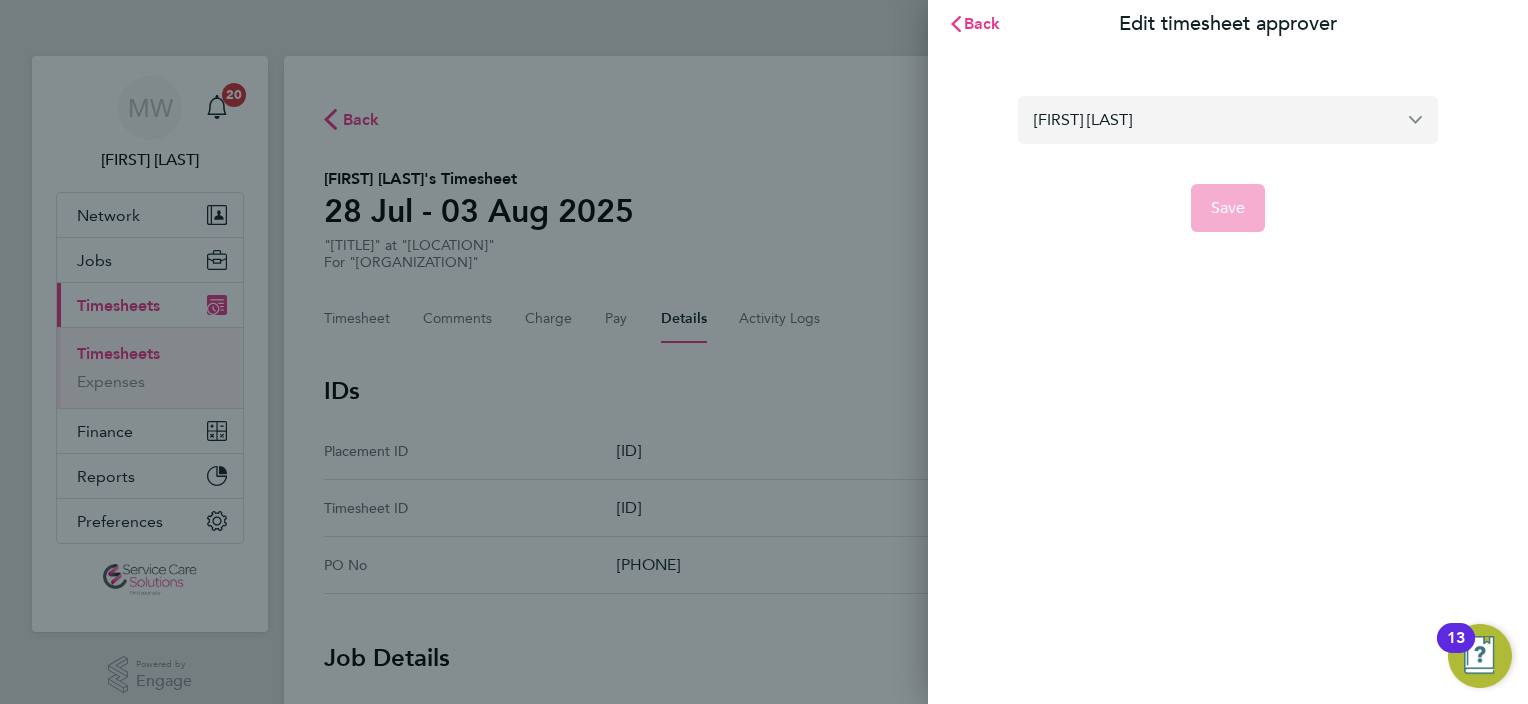 click on "[FIRST] [LAST]" at bounding box center [1228, 119] 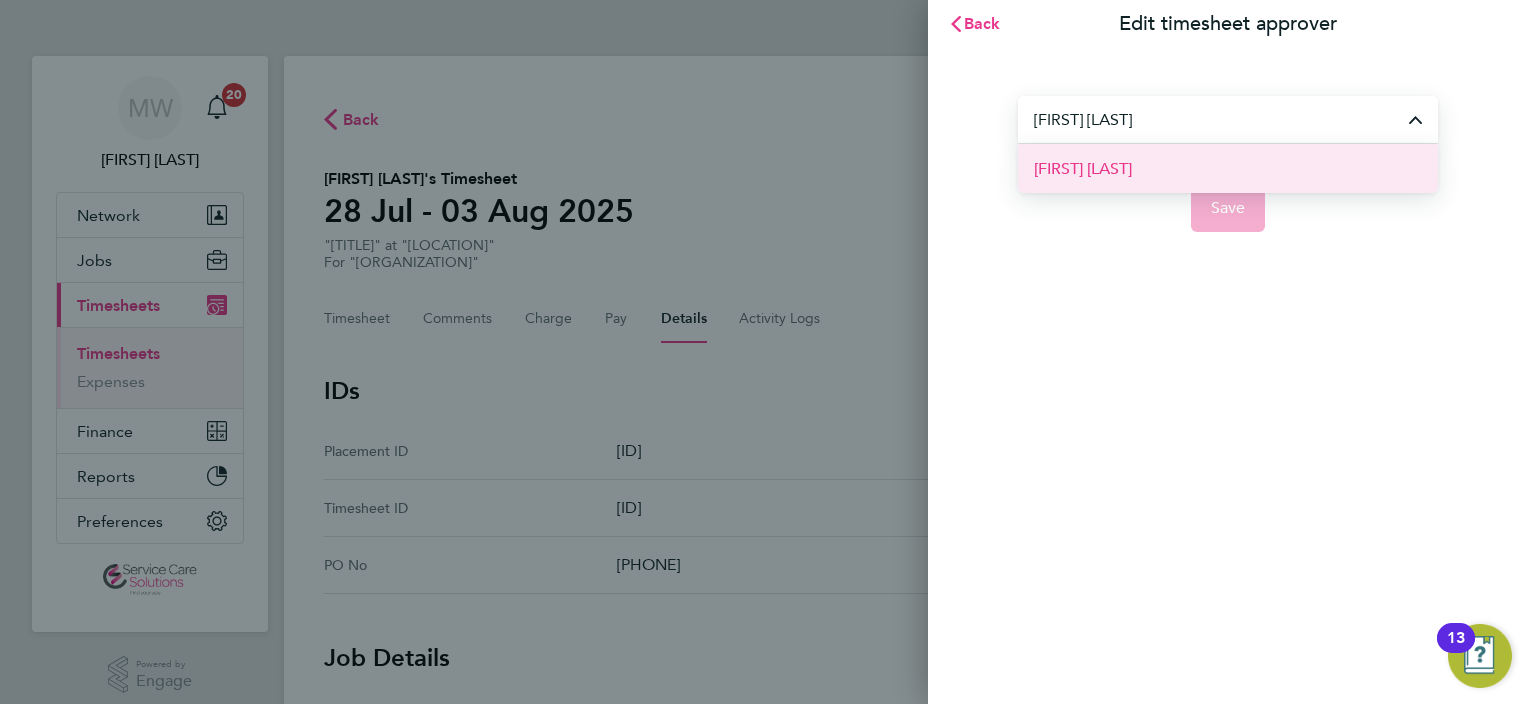 click on "Sophie Mannion" at bounding box center [1228, 168] 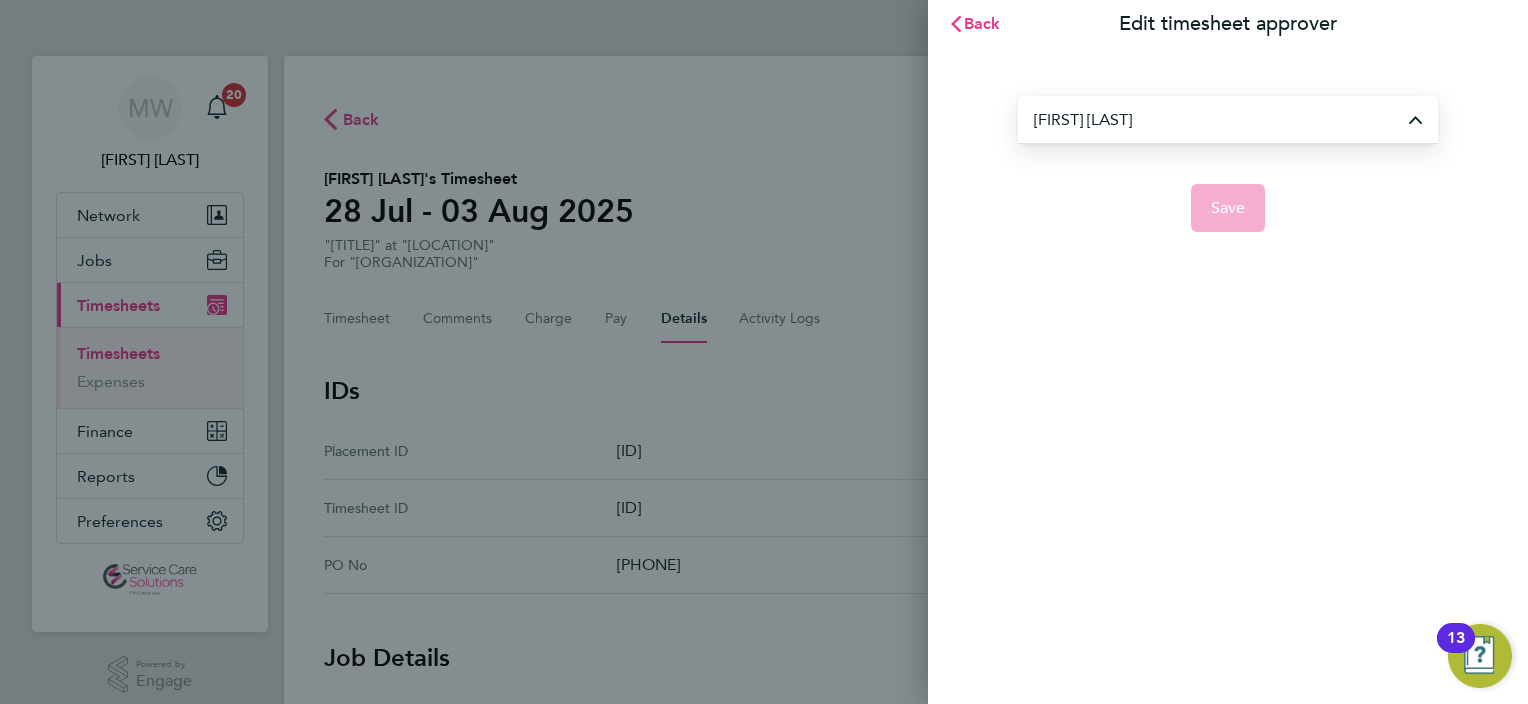 type on "Sophie Mannion" 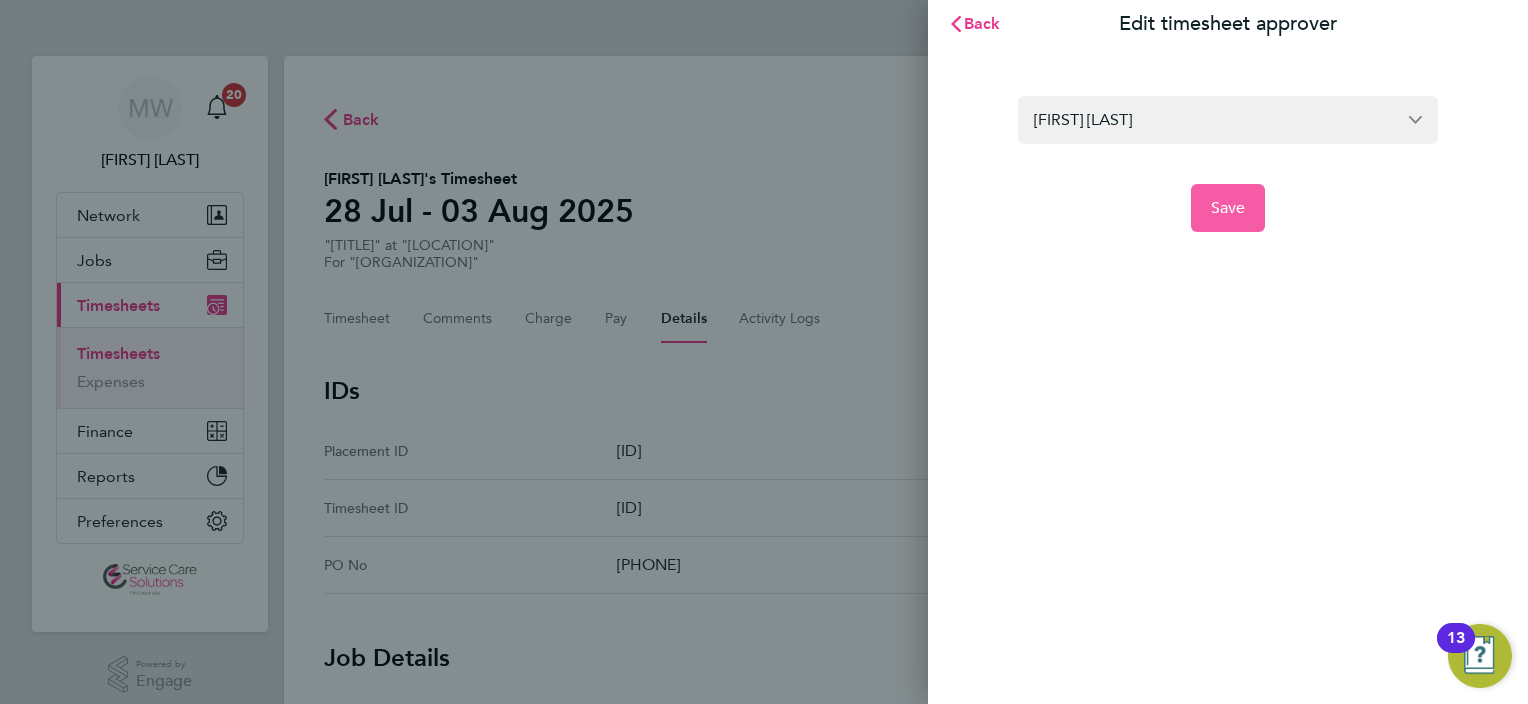 click on "Save" 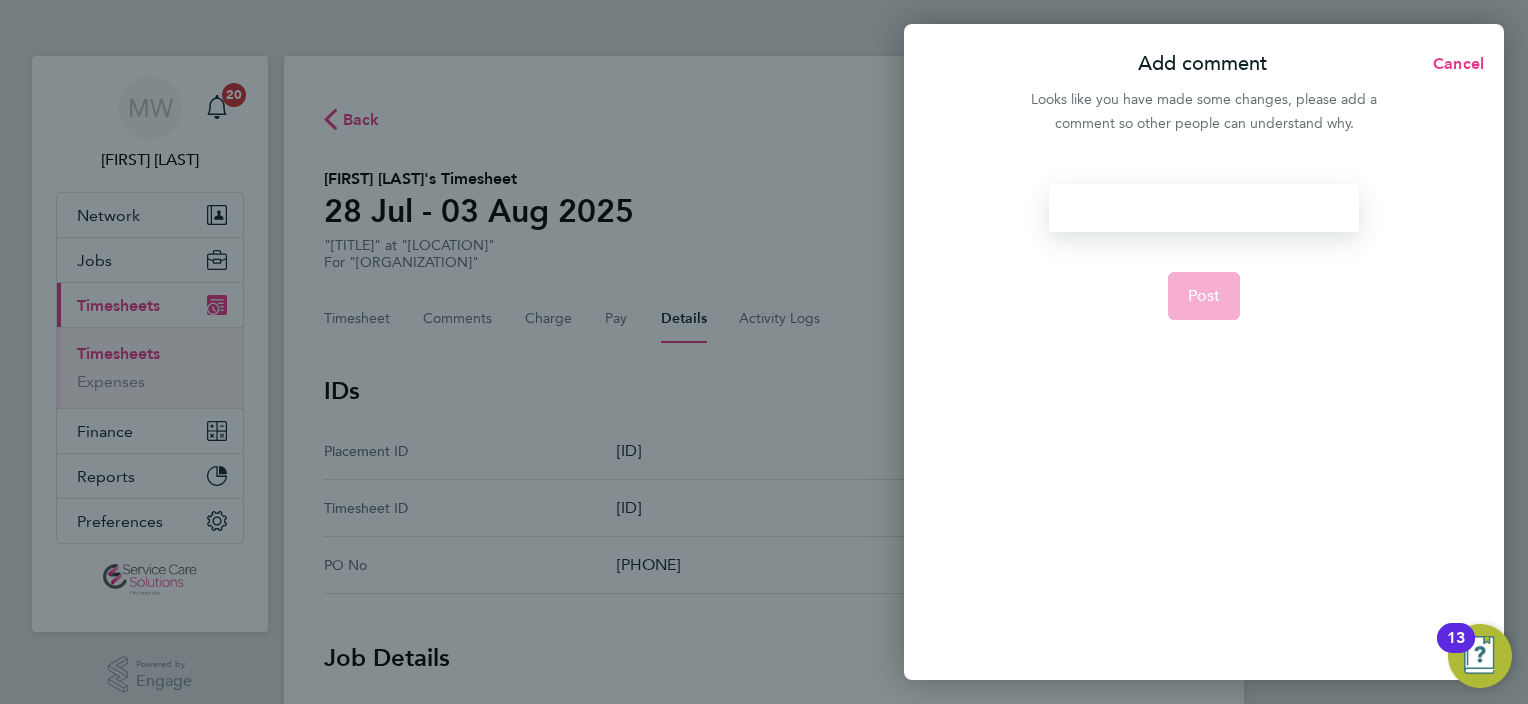 click at bounding box center (1203, 208) 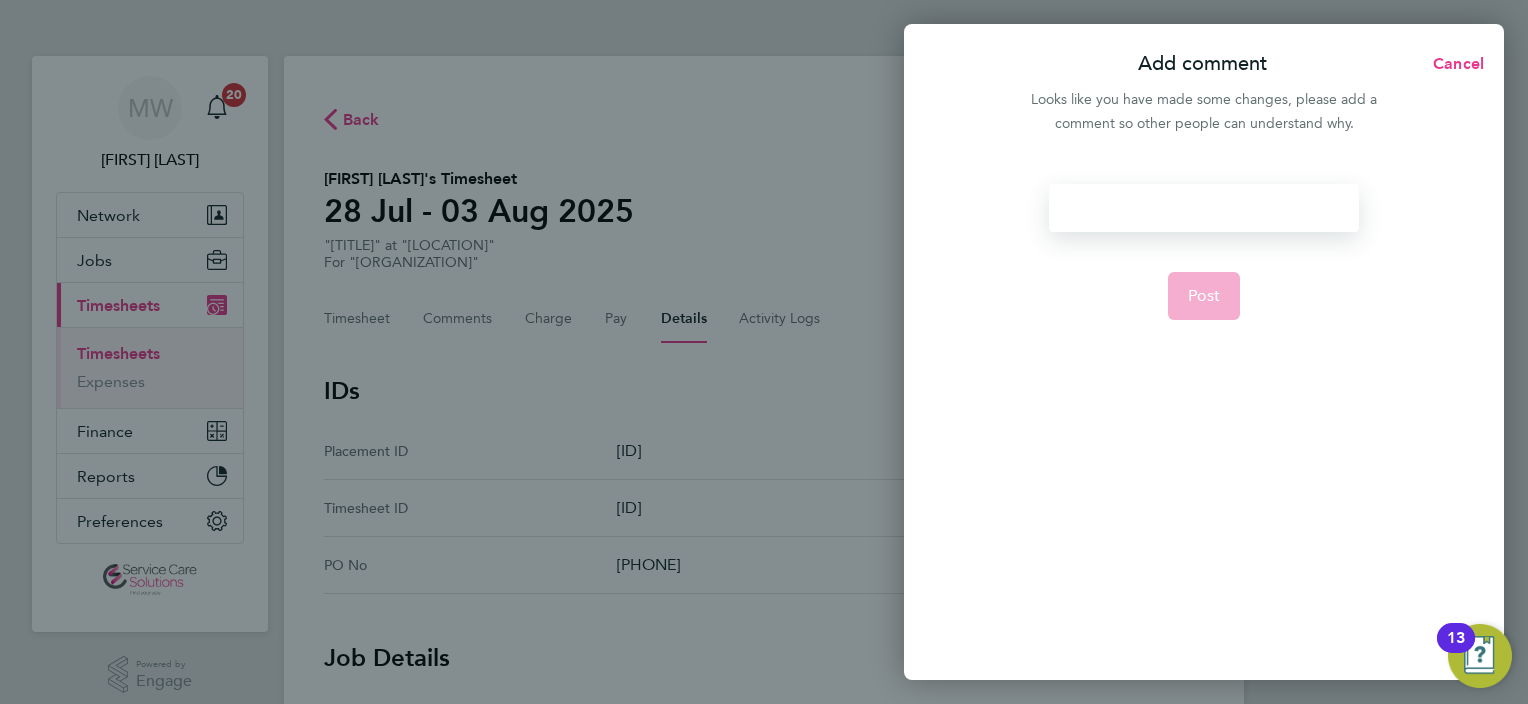 click at bounding box center (1203, 208) 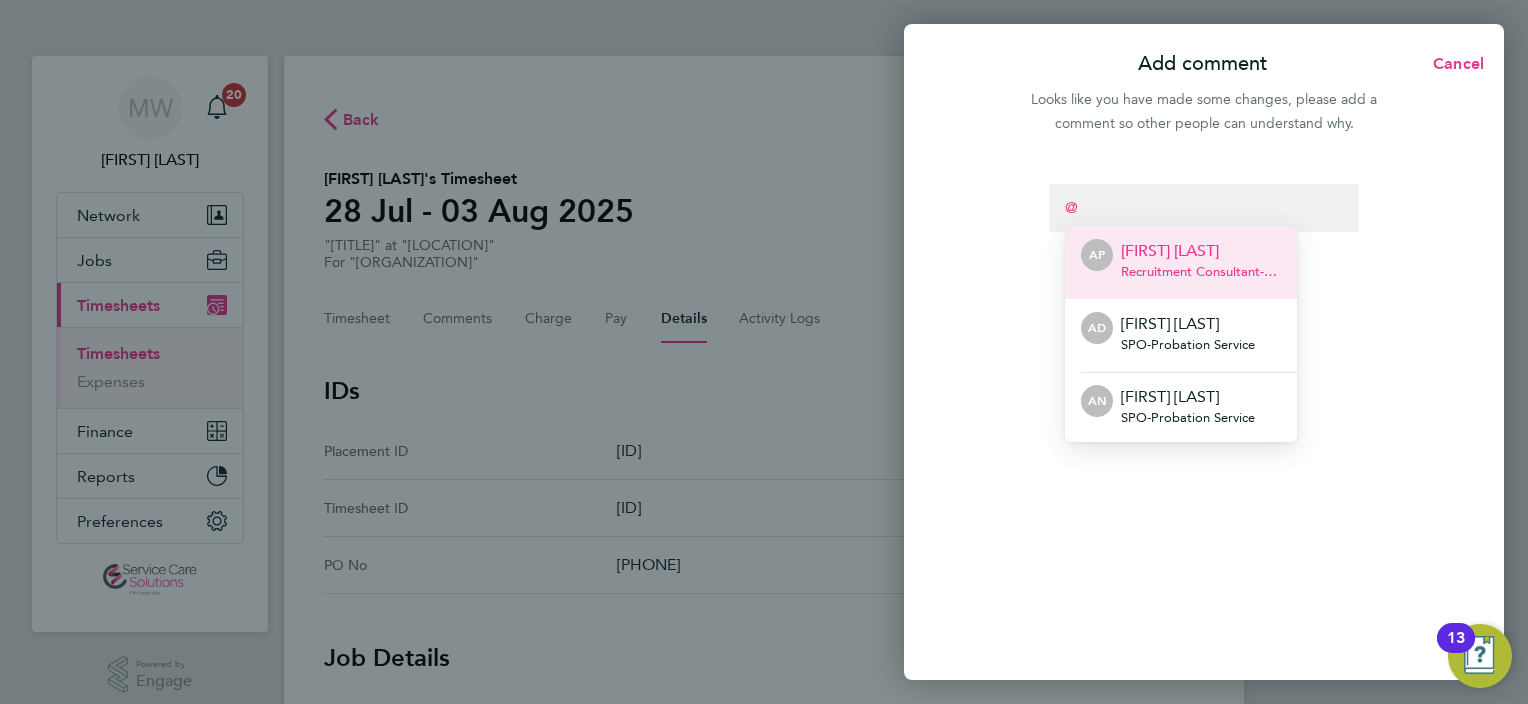 type 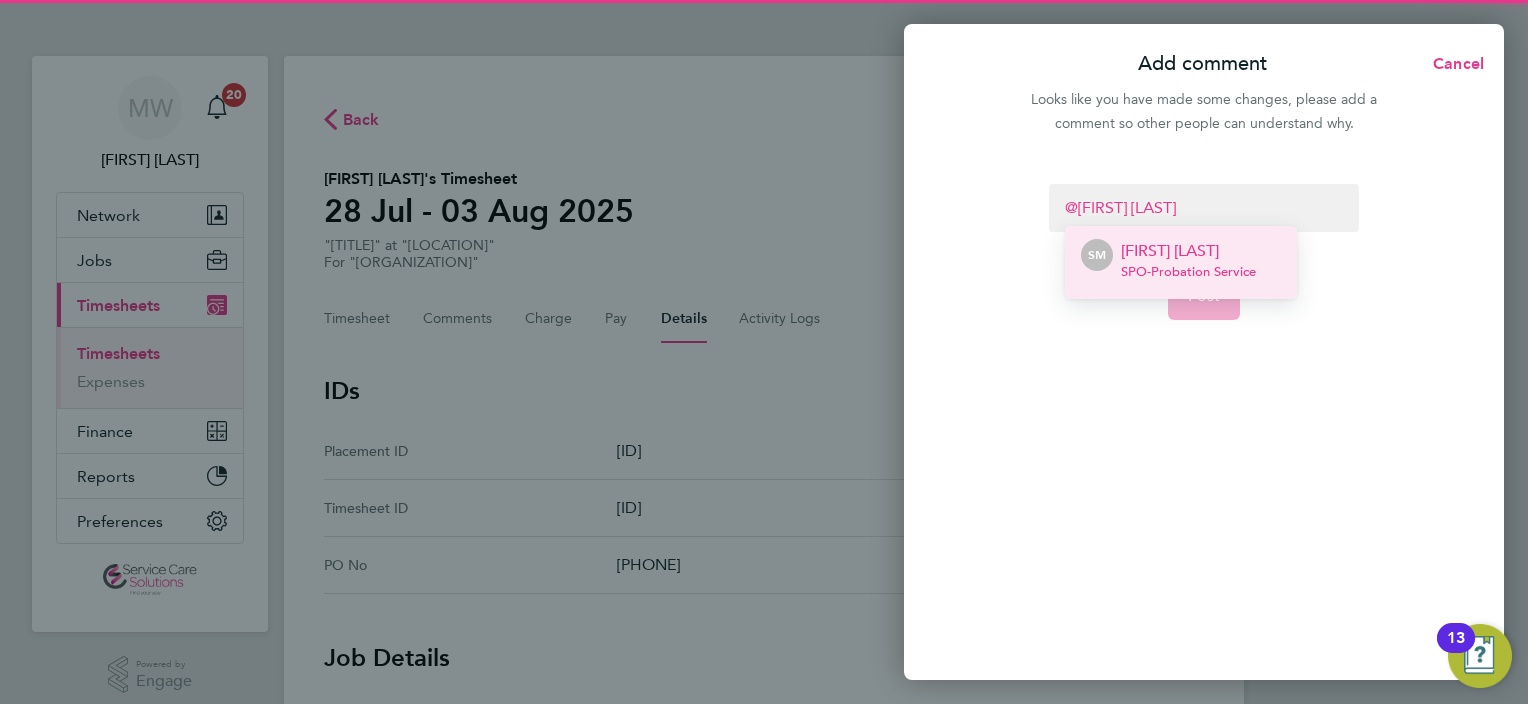 click on "Sophie Mannion" at bounding box center (1188, 251) 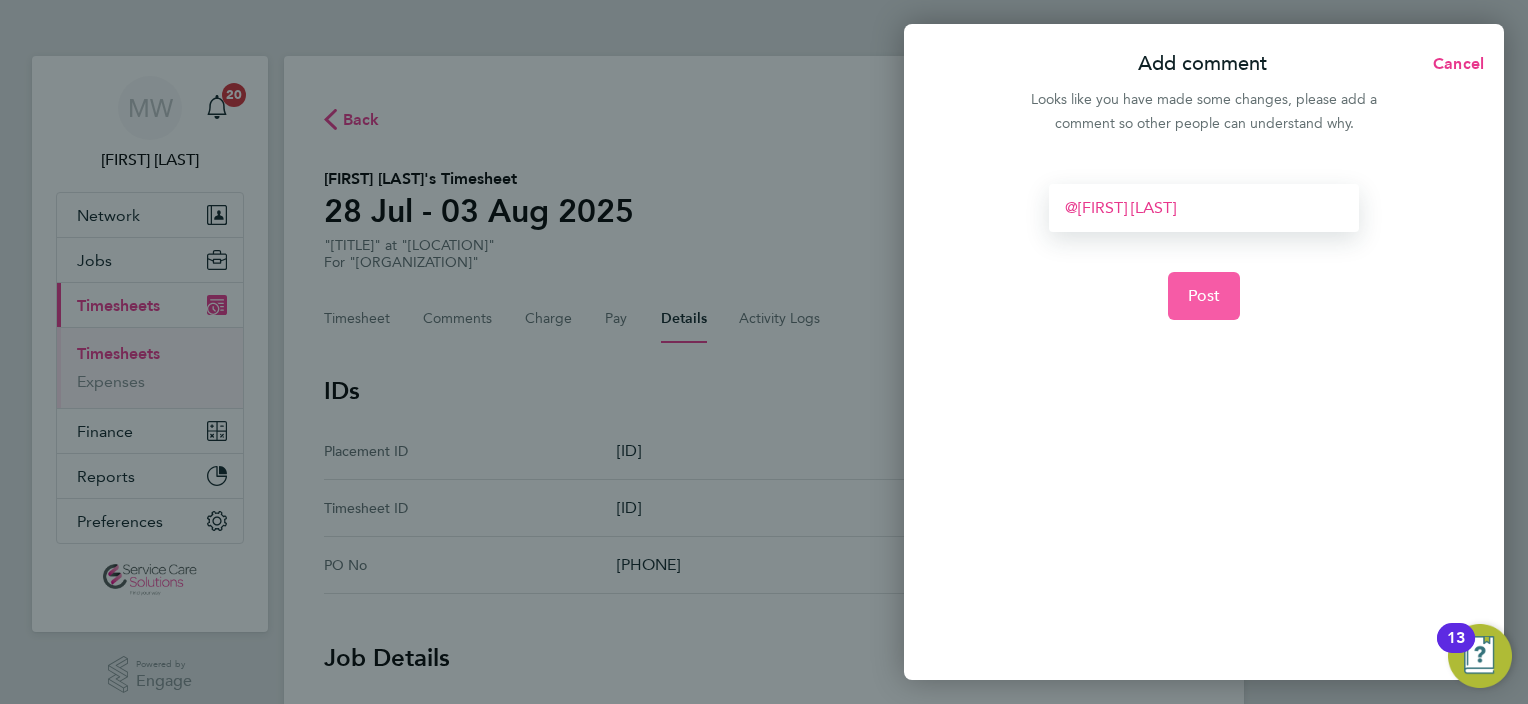 click on "Post" 